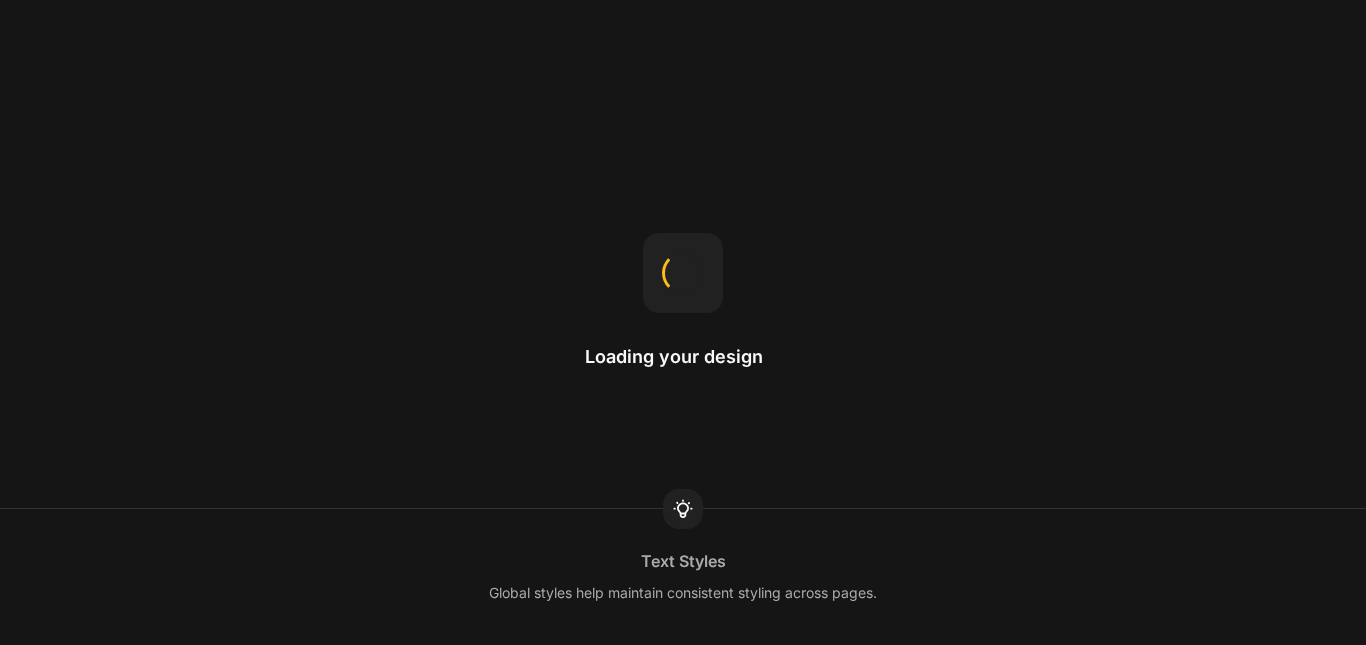 scroll, scrollTop: 0, scrollLeft: 0, axis: both 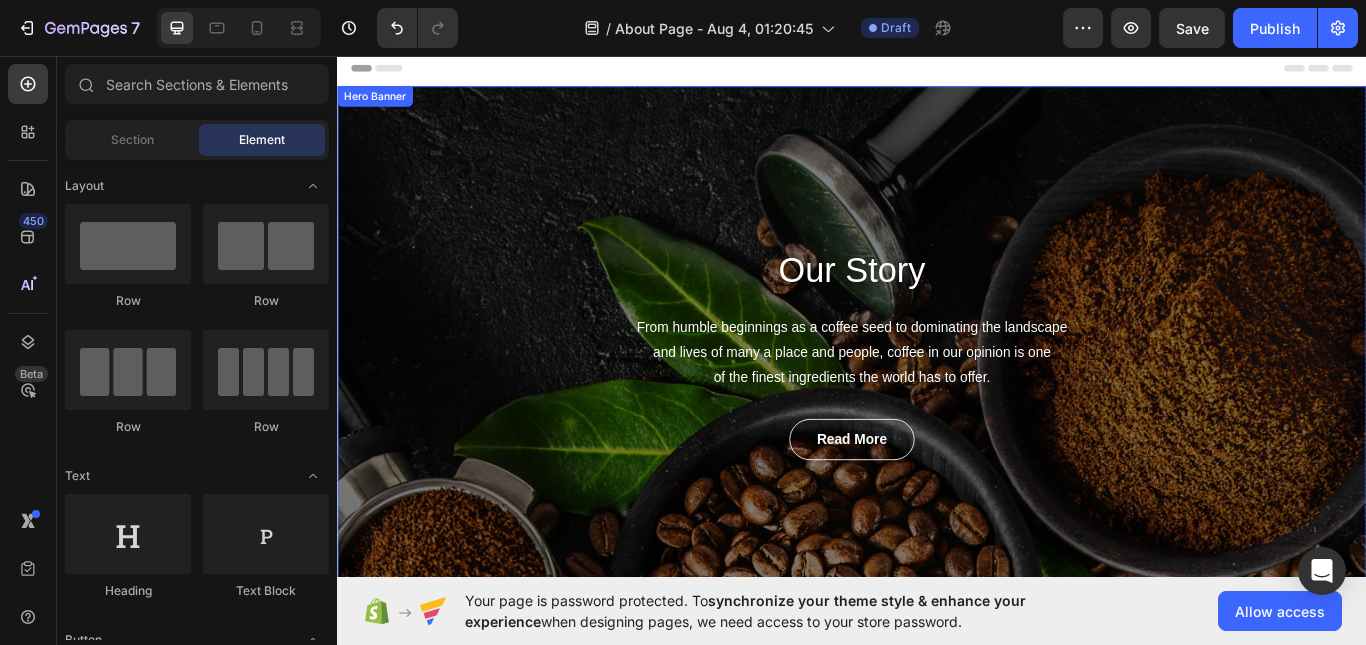 click on "Our Story Heading From humble beginnings as a coffee seed to dominating the landscape and lives of many a place and people, coffee in our opinion is one of the finest ingredients the world has to offer. Text block Read More Button Row" at bounding box center (937, 403) 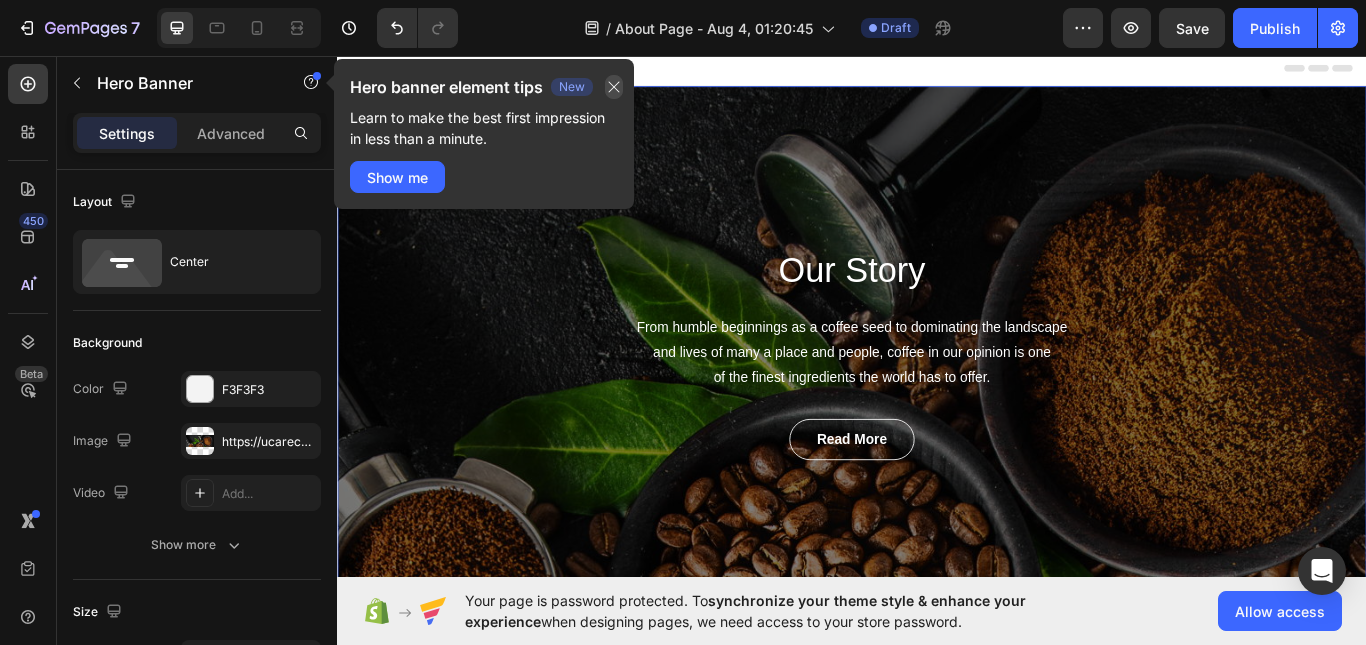 click 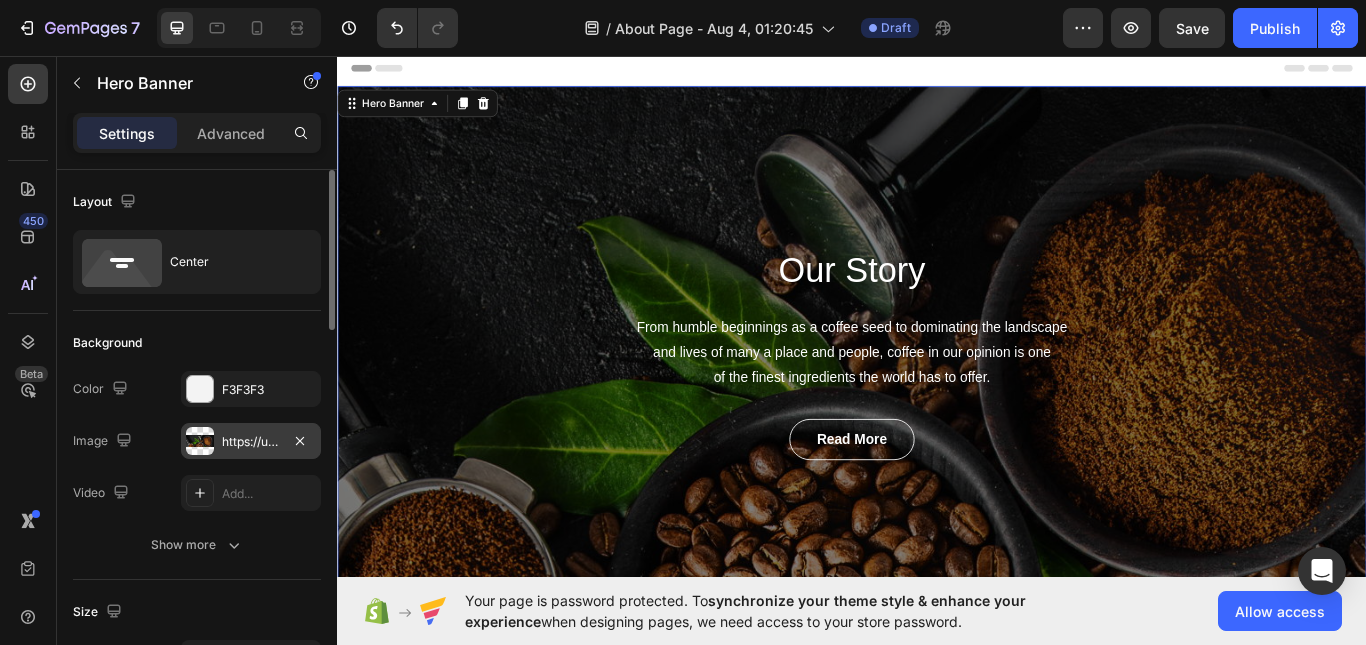 click at bounding box center [200, 441] 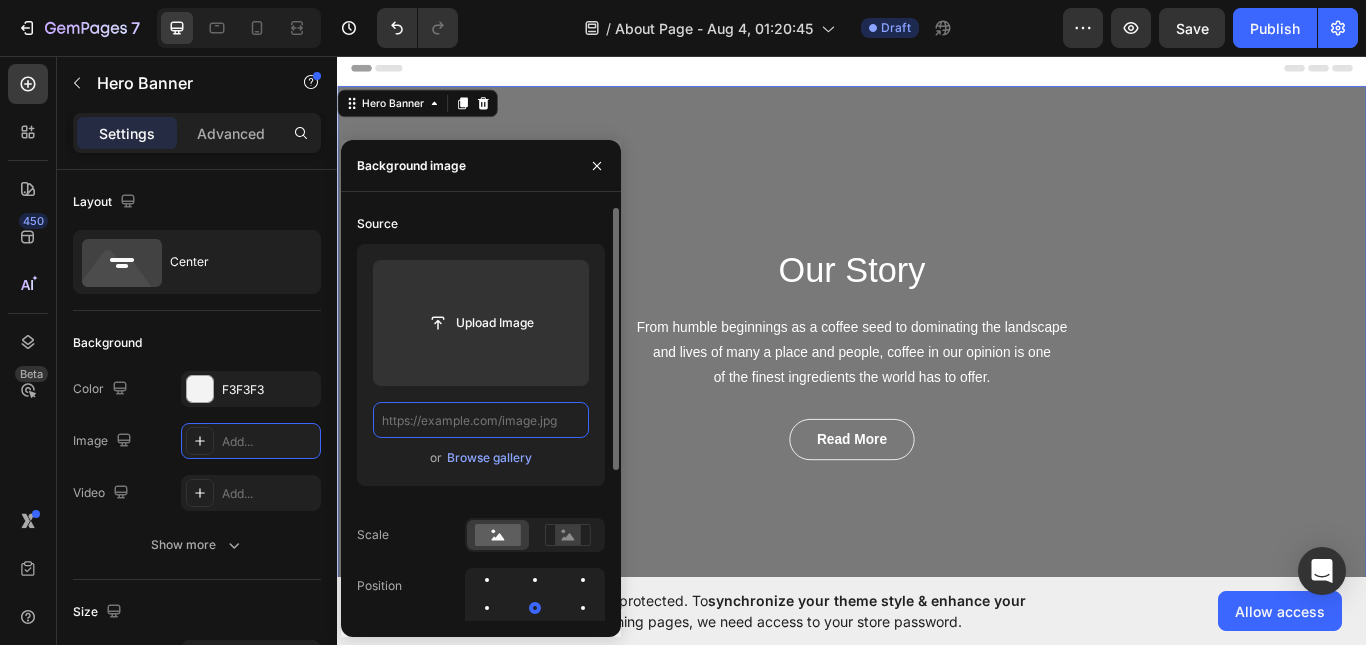 scroll, scrollTop: 0, scrollLeft: 0, axis: both 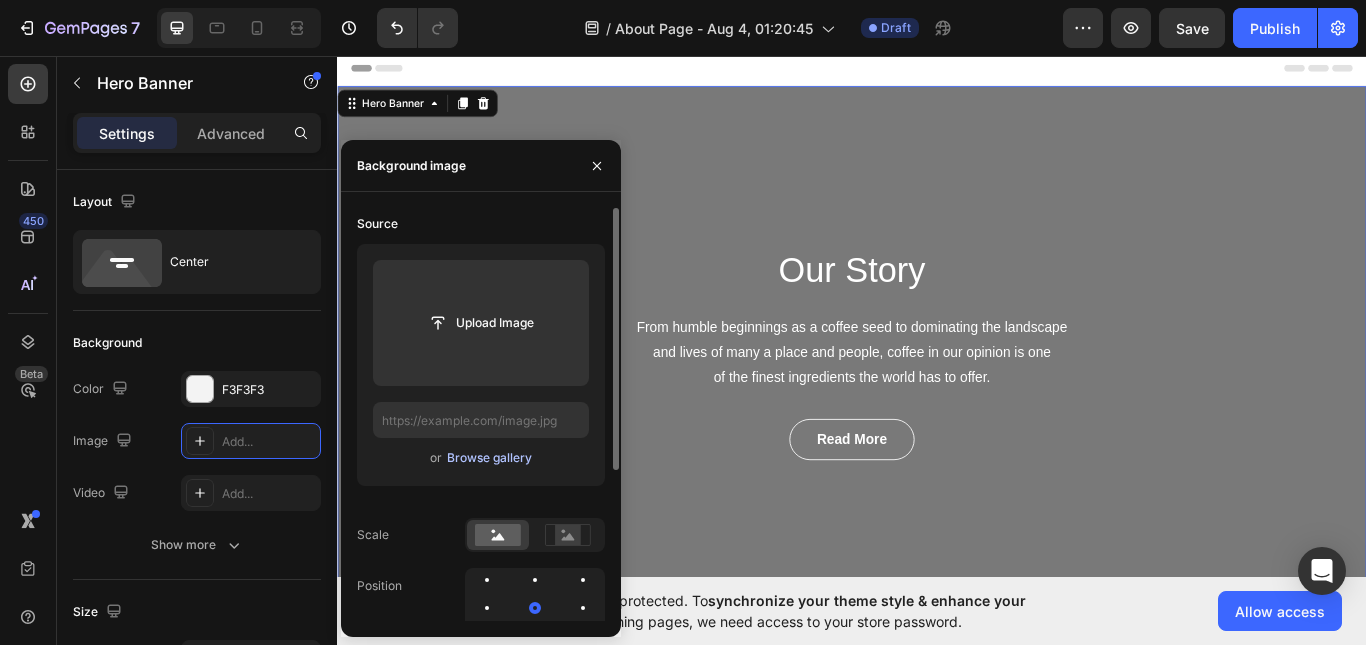 click on "Browse gallery" at bounding box center (489, 458) 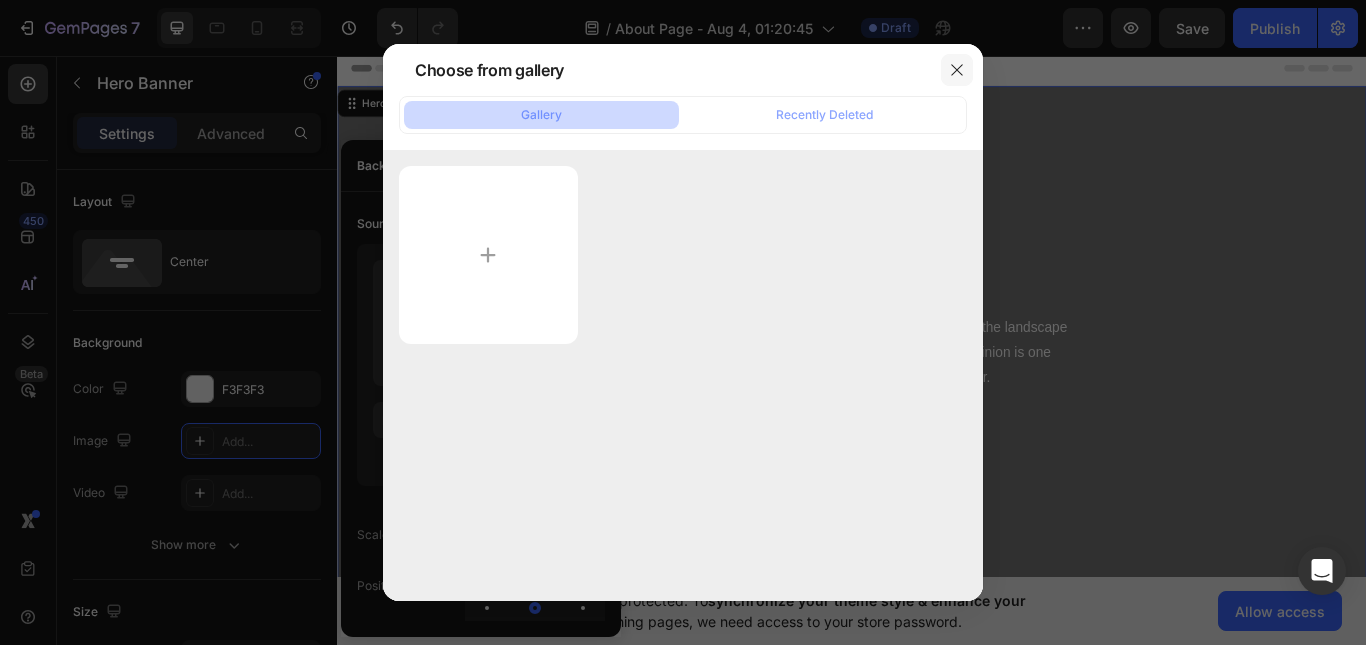 click at bounding box center [957, 70] 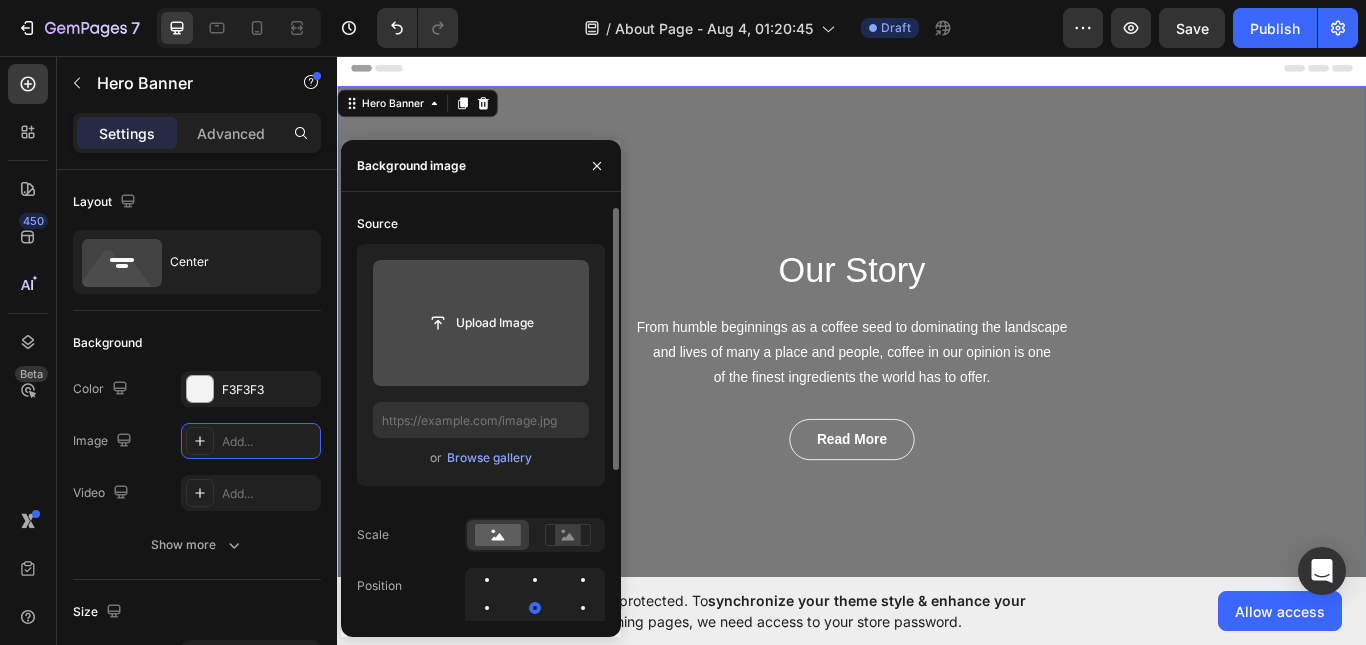 click 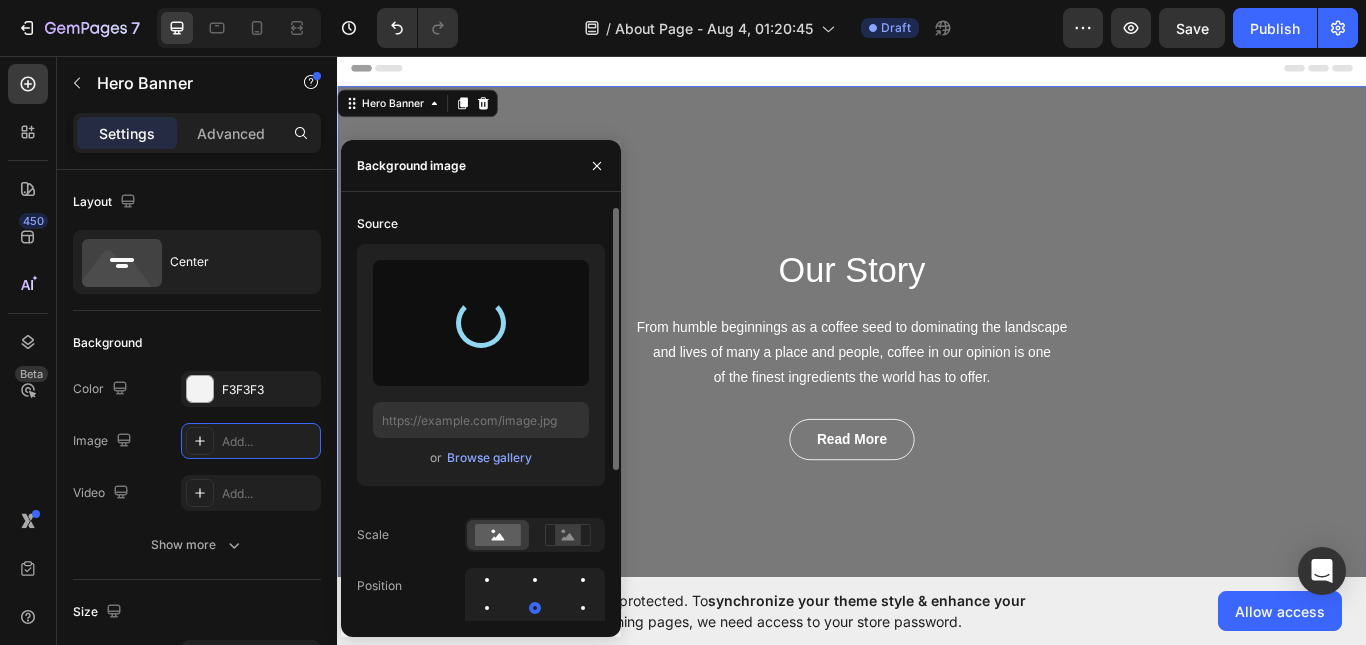 type on "https://cdn.shopify.com/s/files/1/0714/0173/4281/files/gempages_578407900087583463-1fcb214e-f4ba-4524-9fa9-6d91afeee748.png" 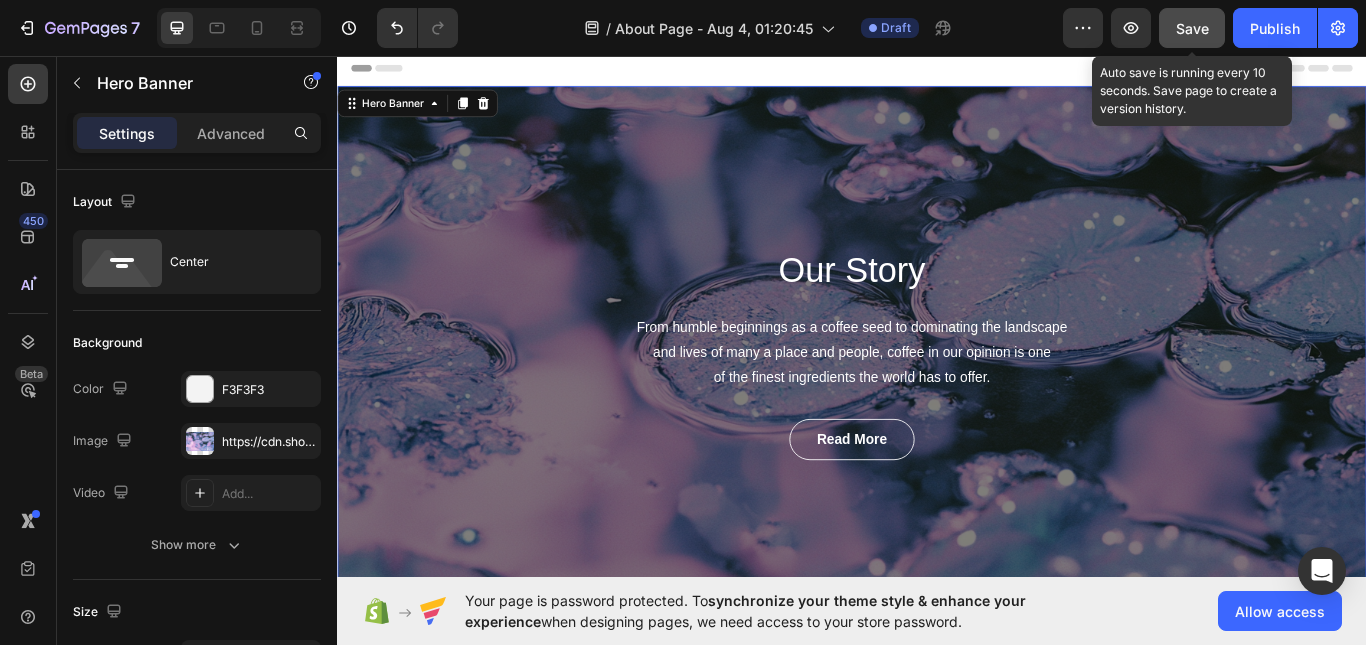 click on "Save" at bounding box center [1192, 28] 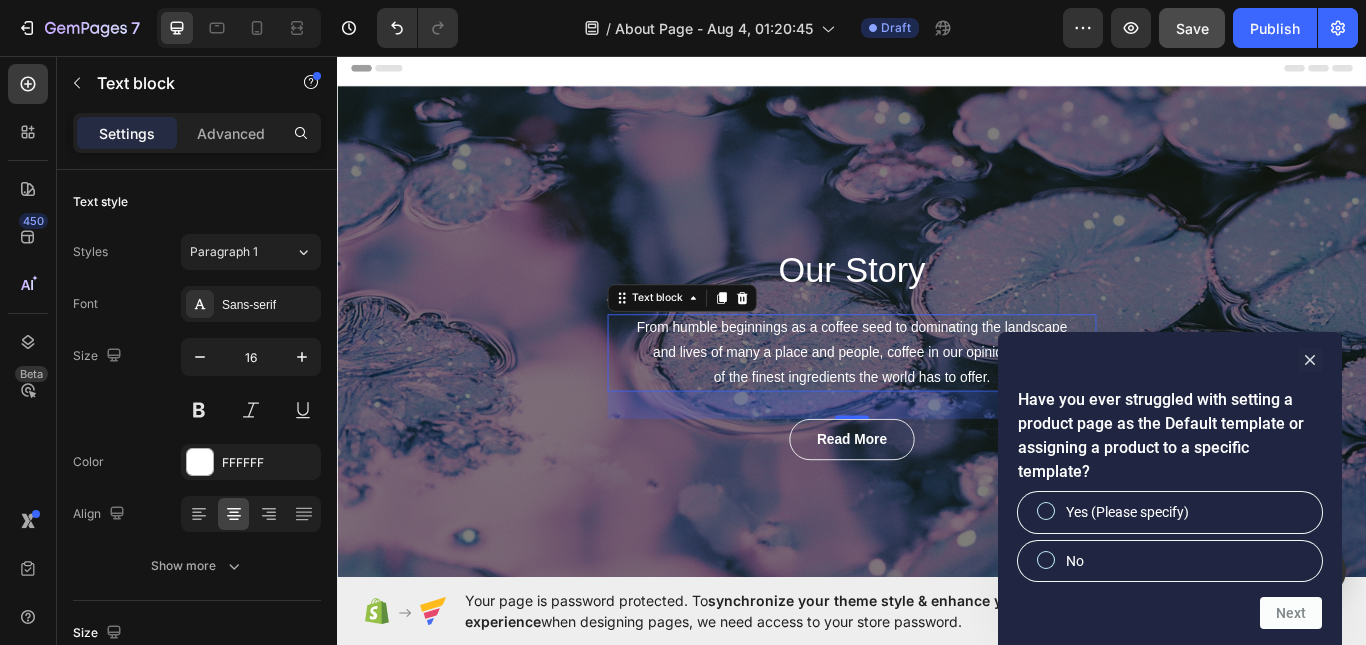 click on "From humble beginnings as a coffee seed to dominating the landscape and lives of many a place and people, coffee in our opinion is one of the finest ingredients the world has to offer." at bounding box center (937, 403) 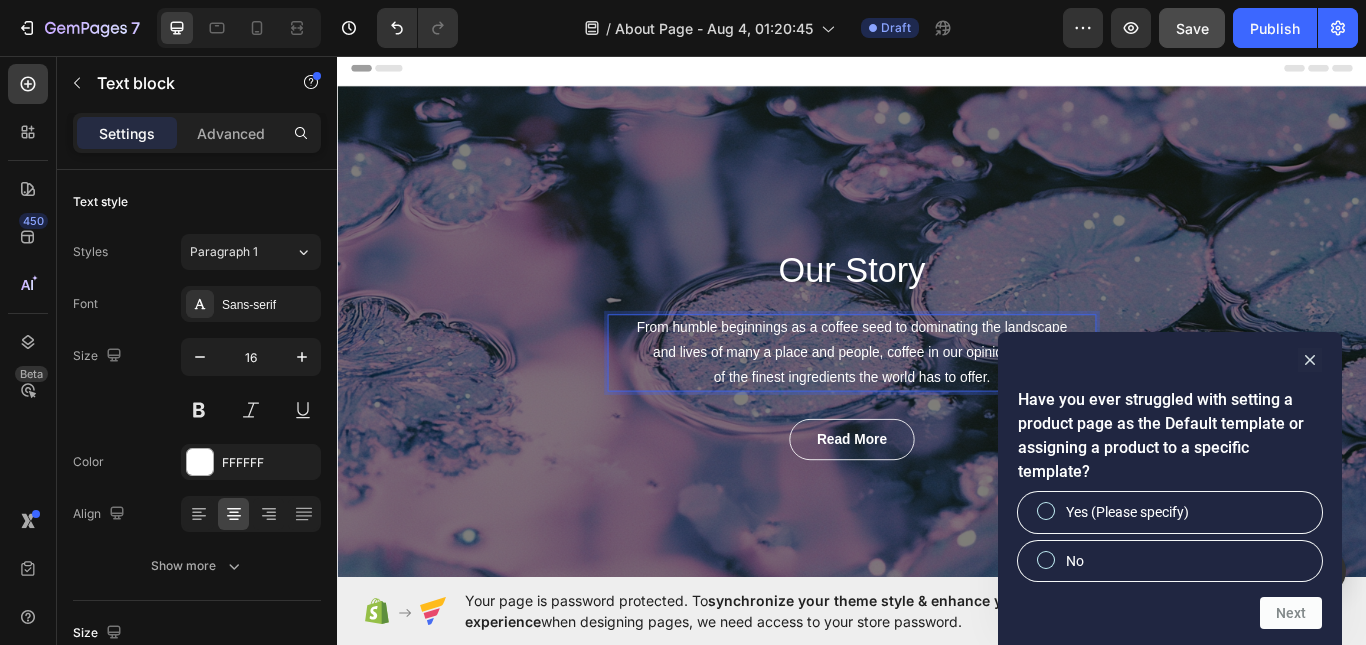 click on "From humble beginnings as a coffee seed to dominating the landscape and lives of many a place and people, coffee in our opinion is one of the finest ingredients the world has to offer." at bounding box center (937, 403) 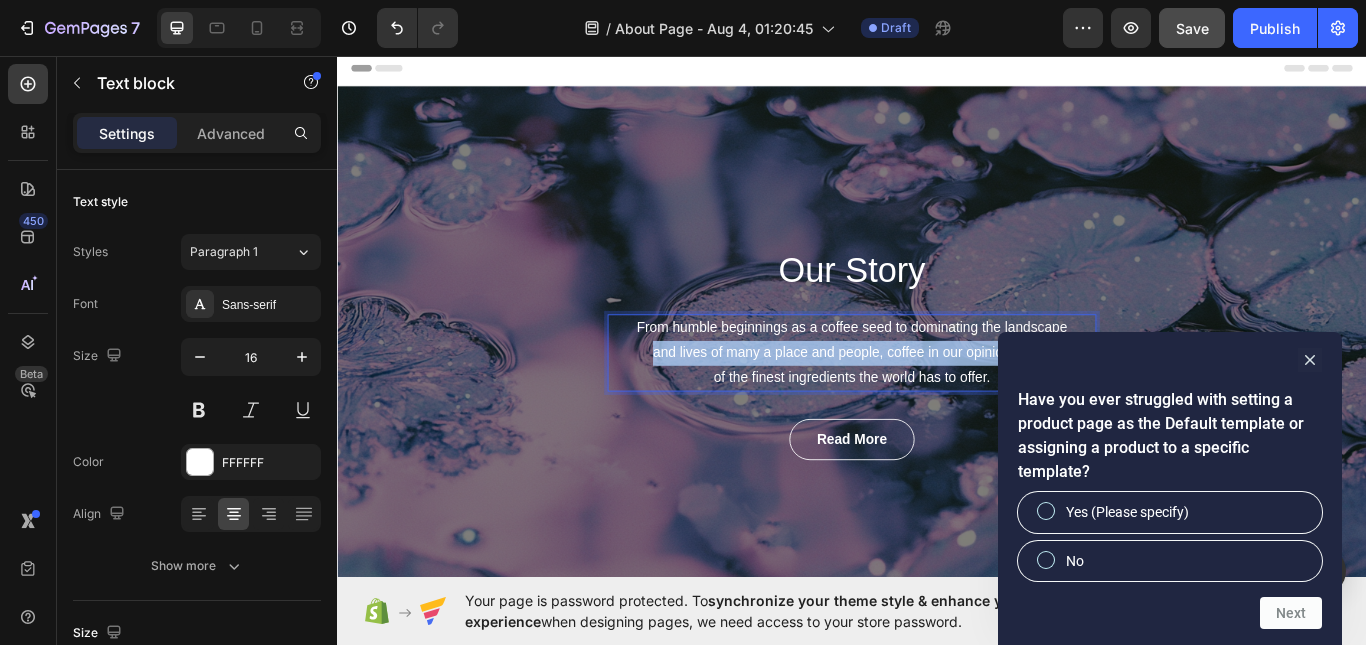 click on "From humble beginnings as a coffee seed to dominating the landscape and lives of many a place and people, coffee in our opinion is one of the finest ingredients the world has to offer." at bounding box center [937, 403] 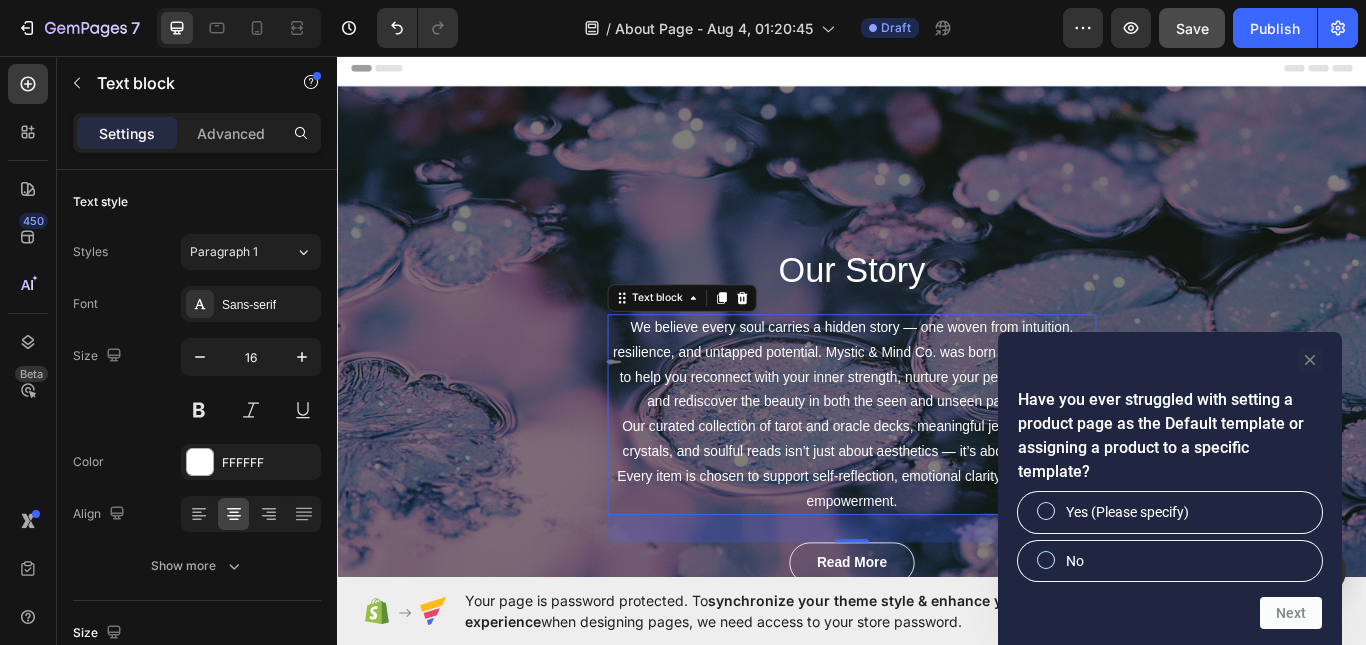 click 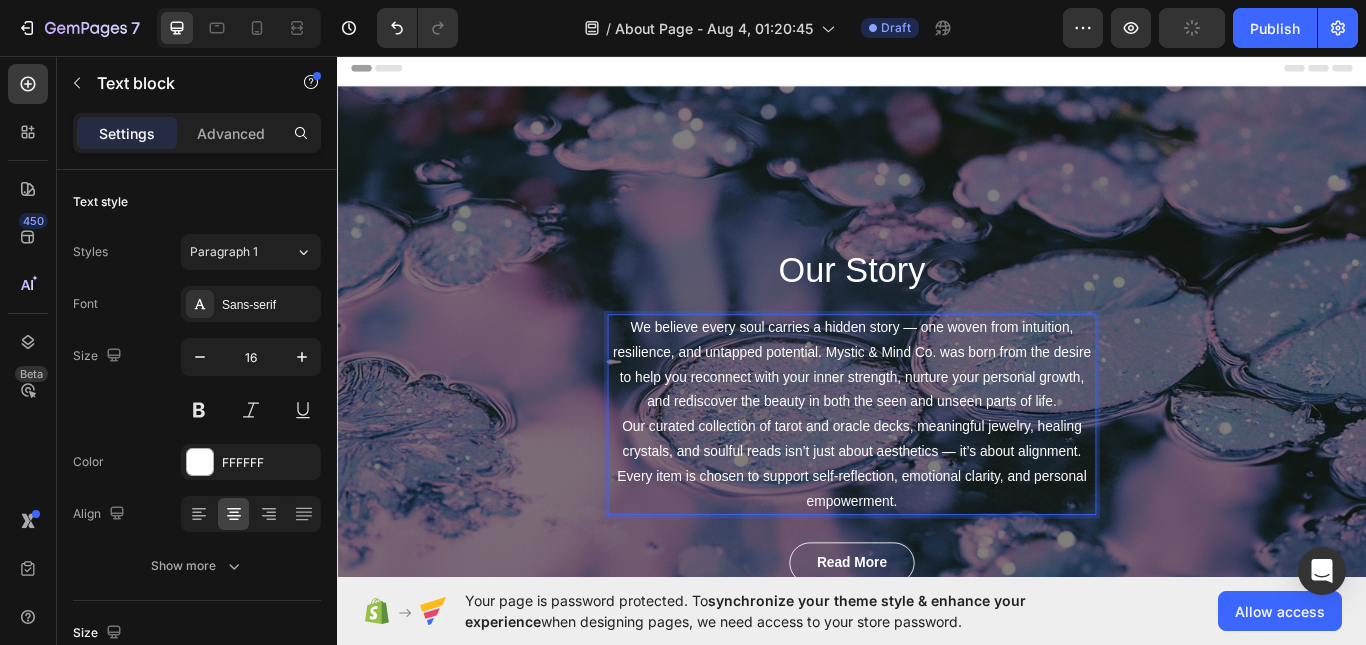 click on "We believe every soul carries a hidden story — one woven from intuition, resilience, and untapped potential. Mystic & Mind Co. was born from the desire to help you reconnect with your inner strength, nurture your personal growth, and rediscover the beauty in both the seen and unseen parts of life." at bounding box center [937, 417] 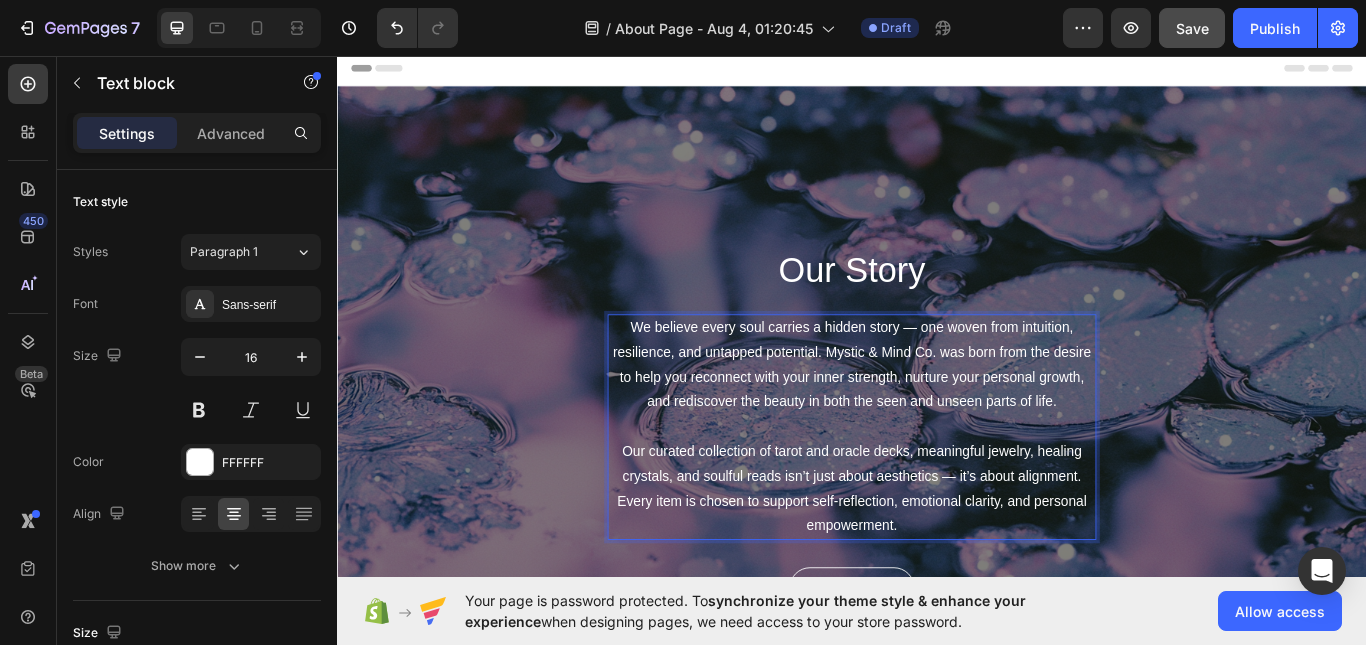click on "We believe every soul carries a hidden story — one woven from intuition, resilience, and untapped potential. Mystic & Mind Co. was born from the desire to help you reconnect with your inner strength, nurture your personal growth, and rediscover the beauty in both the seen and unseen parts of life." at bounding box center (937, 417) 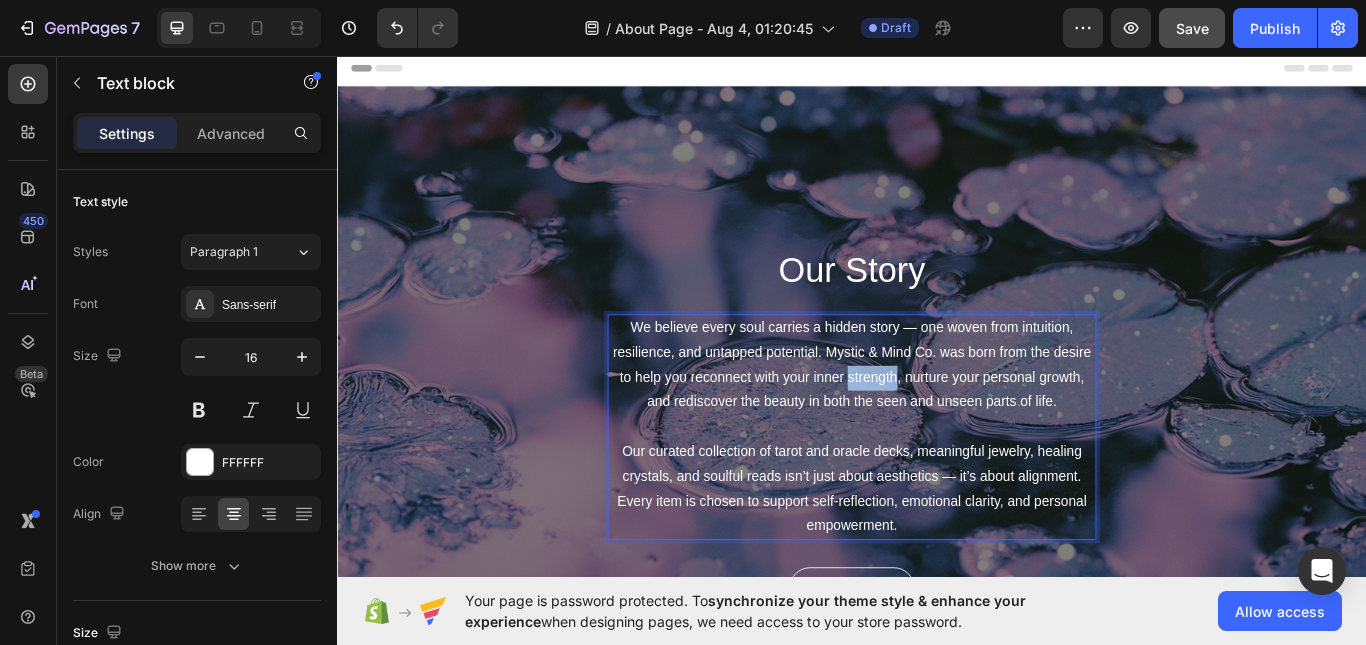 click on "We believe every soul carries a hidden story — one woven from intuition, resilience, and untapped potential. Mystic & Mind Co. was born from the desire to help you reconnect with your inner strength, nurture your personal growth, and rediscover the beauty in both the seen and unseen parts of life." at bounding box center [937, 417] 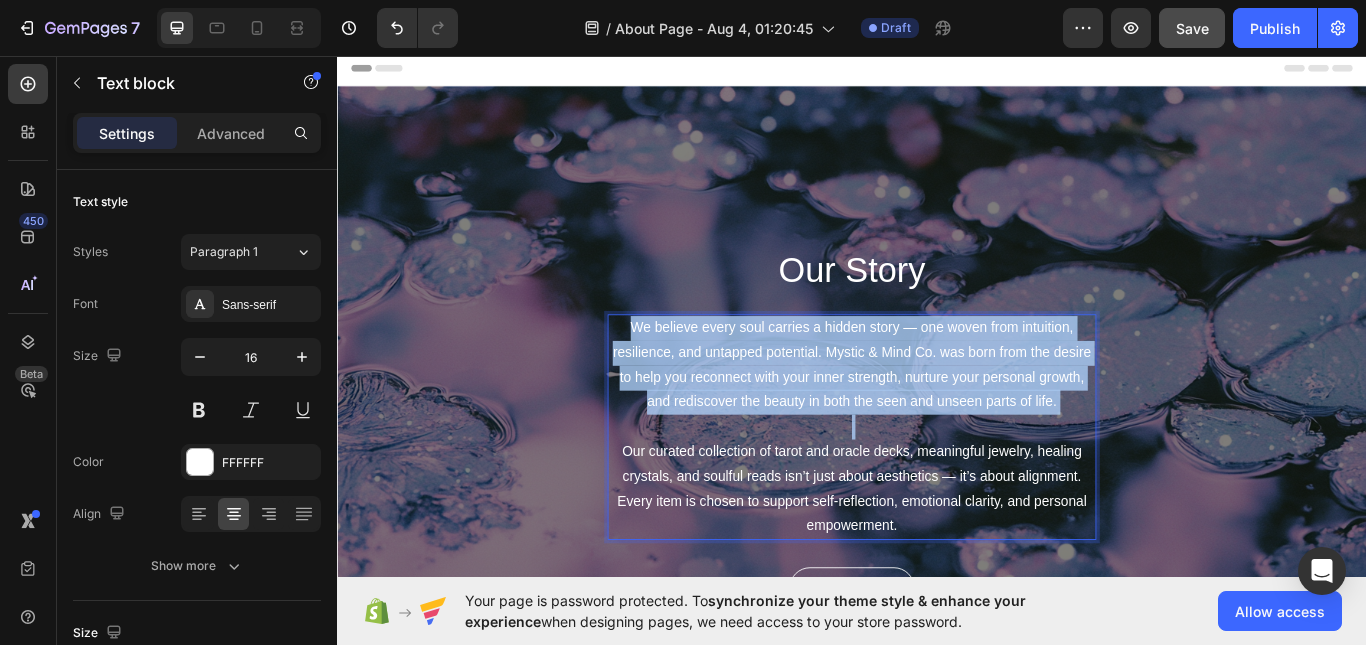 click on "We believe every soul carries a hidden story — one woven from intuition, resilience, and untapped potential. Mystic & Mind Co. was born from the desire to help you reconnect with your inner strength, nurture your personal growth, and rediscover the beauty in both the seen and unseen parts of life." at bounding box center (937, 417) 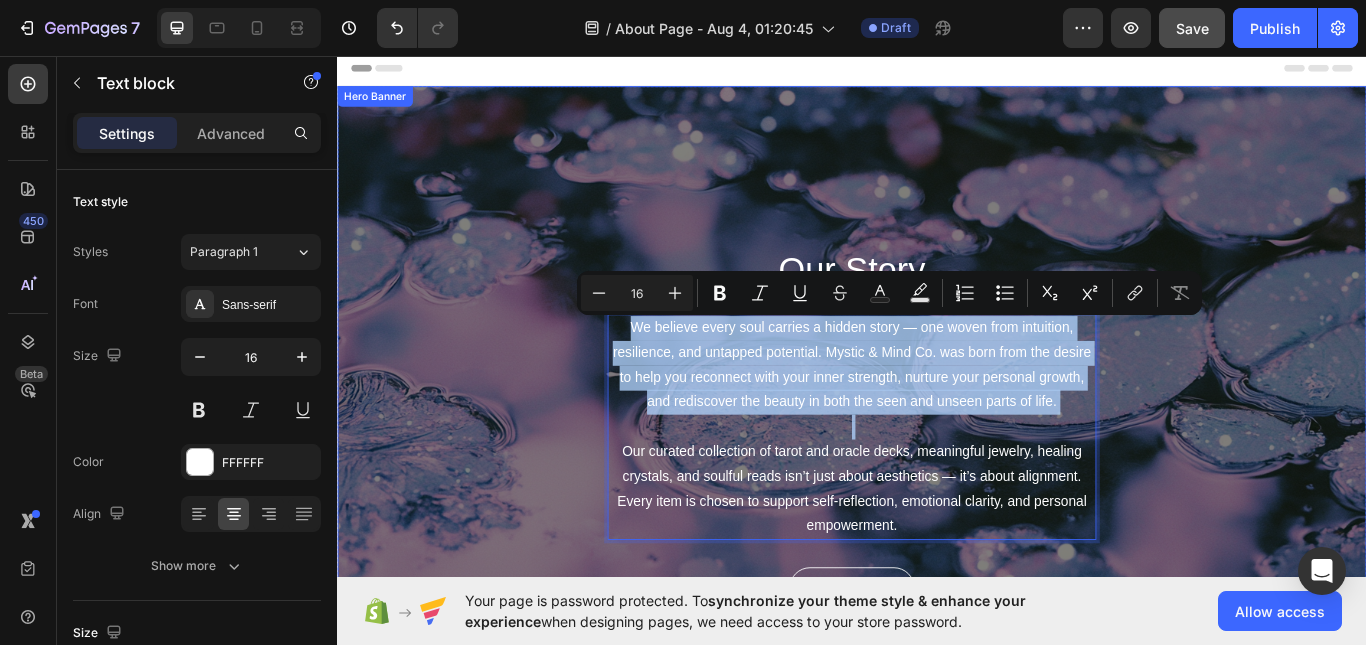 click on "Our Story Heading We believe every soul carries a hidden story — one woven from intuition, resilience, and untapped potential. Mystic & Mind Co. was born from the desire to help you reconnect with your inner strength, nurture your personal growth, and rediscover the beauty in both the seen and unseen parts of life. Our curated collection of tarot and oracle decks, meaningful jewelry, healing crystals, and soulful reads isn’t just about aesthetics — it’s about alignment. Every item is chosen to support self-reflection, emotional clarity, and personal empowerment. Text block   32 Read More Button Row" at bounding box center (937, 489) 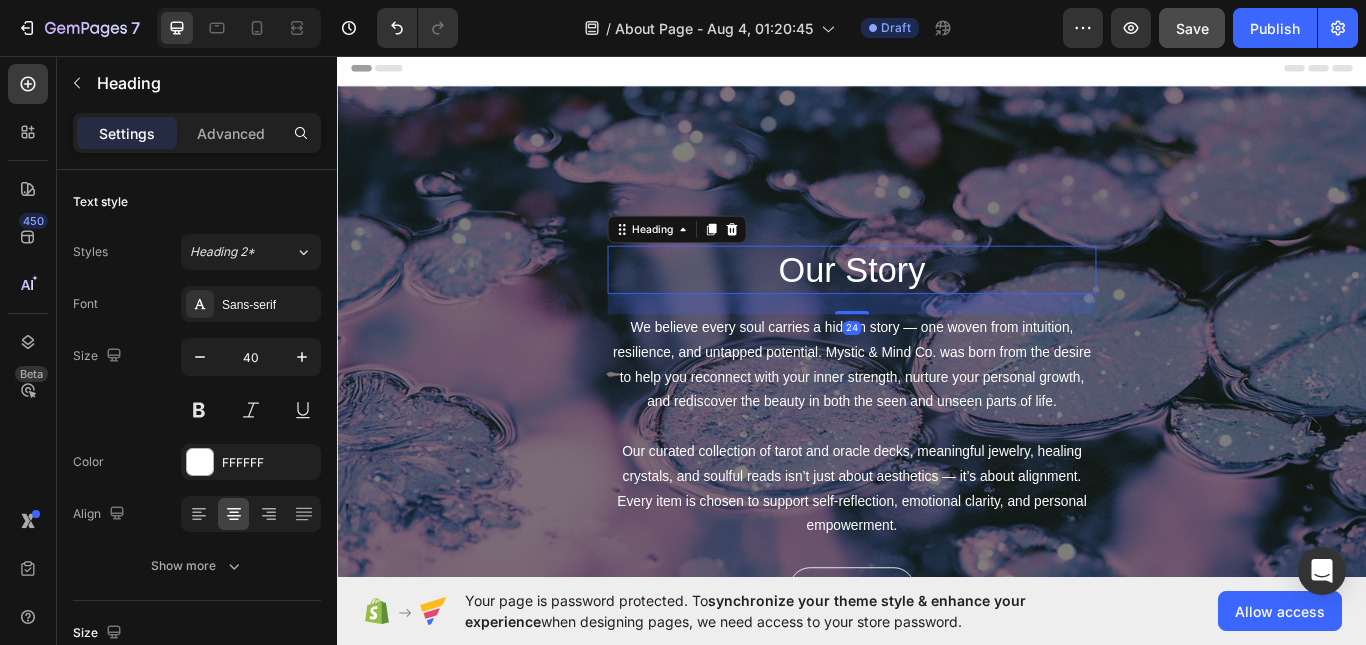 click on "Our Story" at bounding box center [937, 306] 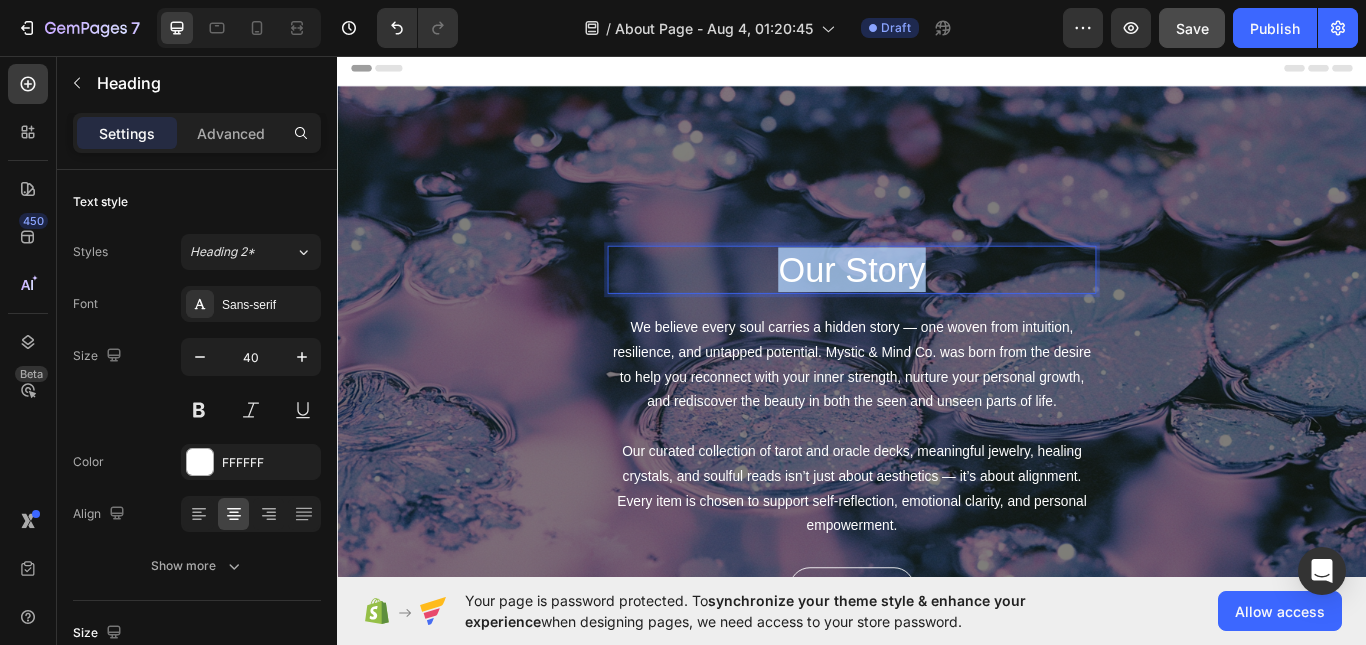click on "Our Story" at bounding box center (937, 306) 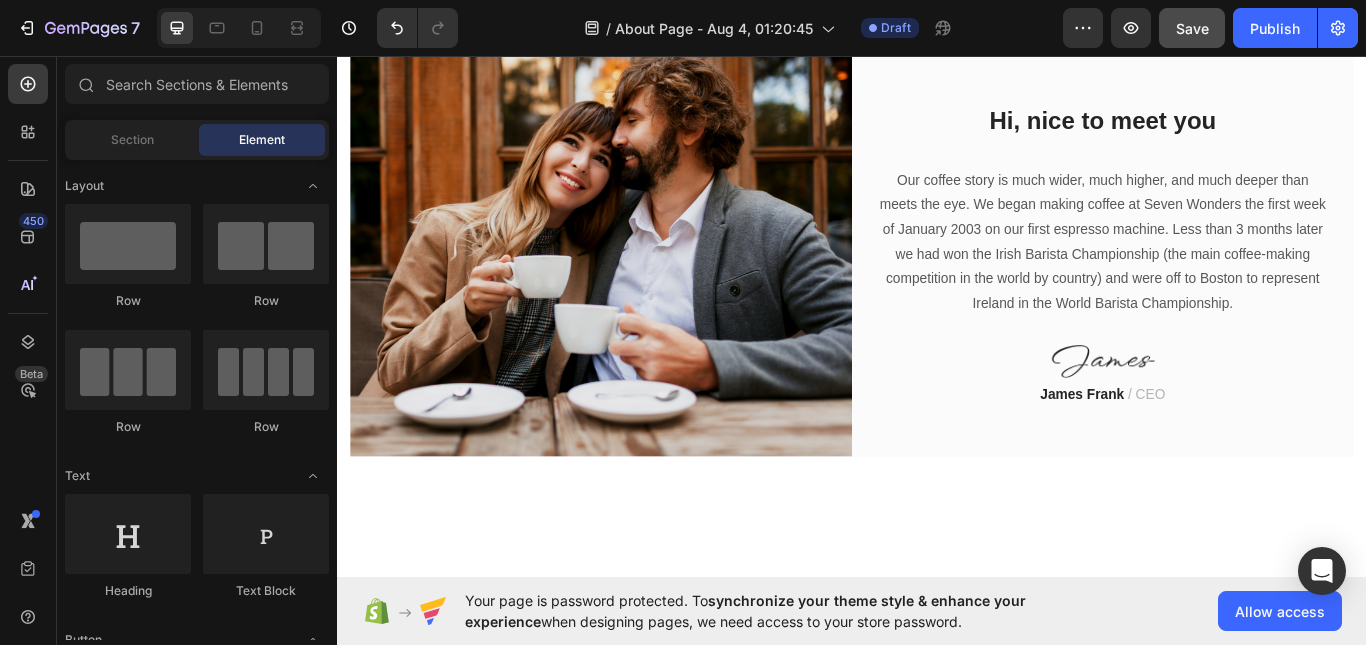 scroll, scrollTop: 950, scrollLeft: 0, axis: vertical 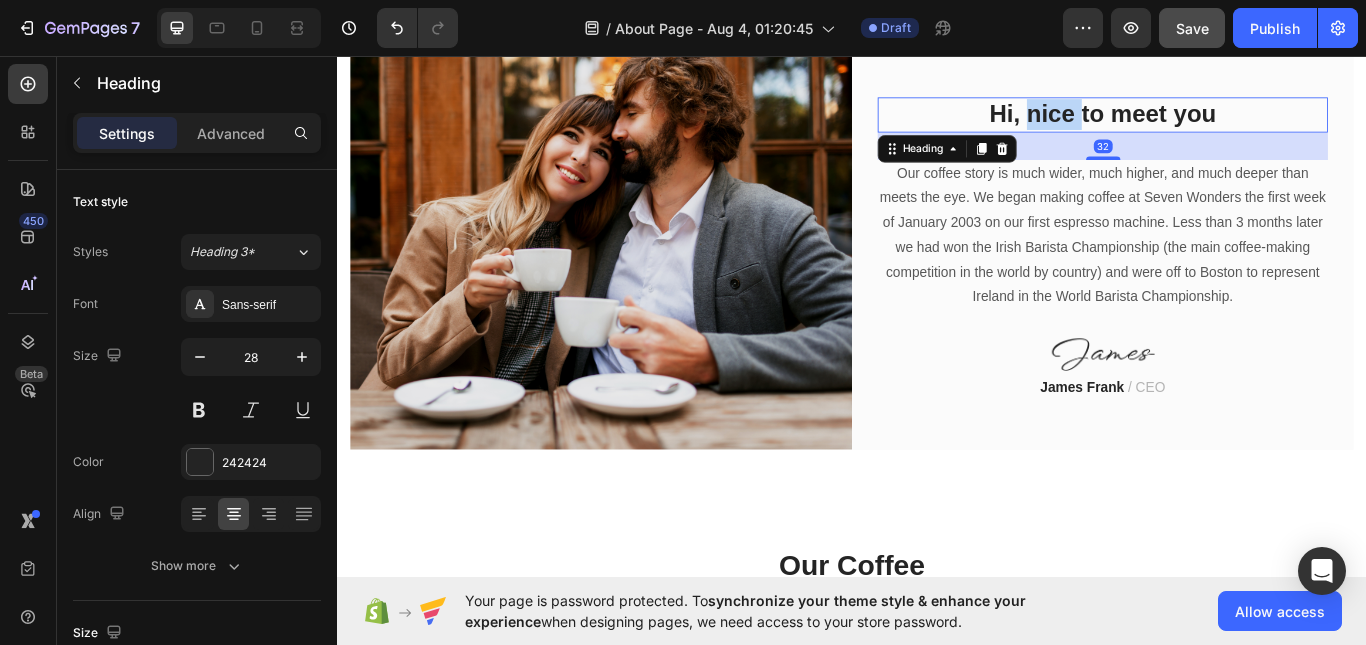 click on "Hi, nice to meet you" at bounding box center [1229, 125] 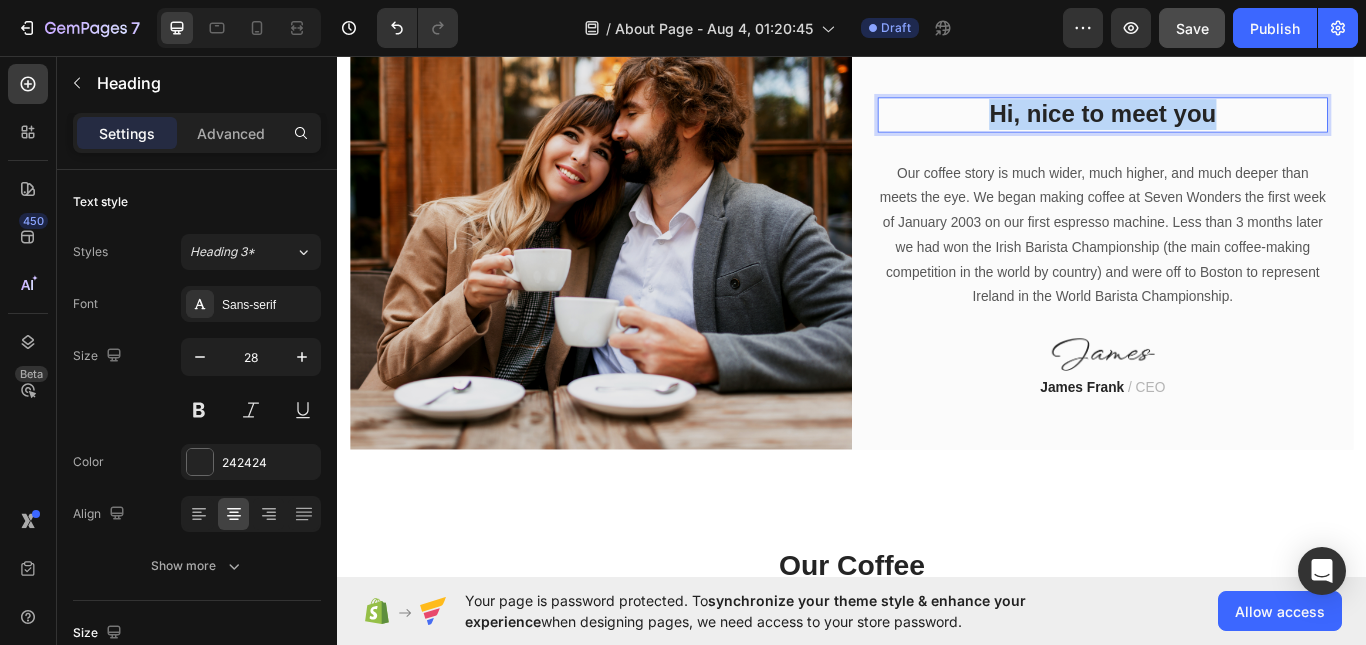 click on "Hi, nice to meet you" at bounding box center [1229, 125] 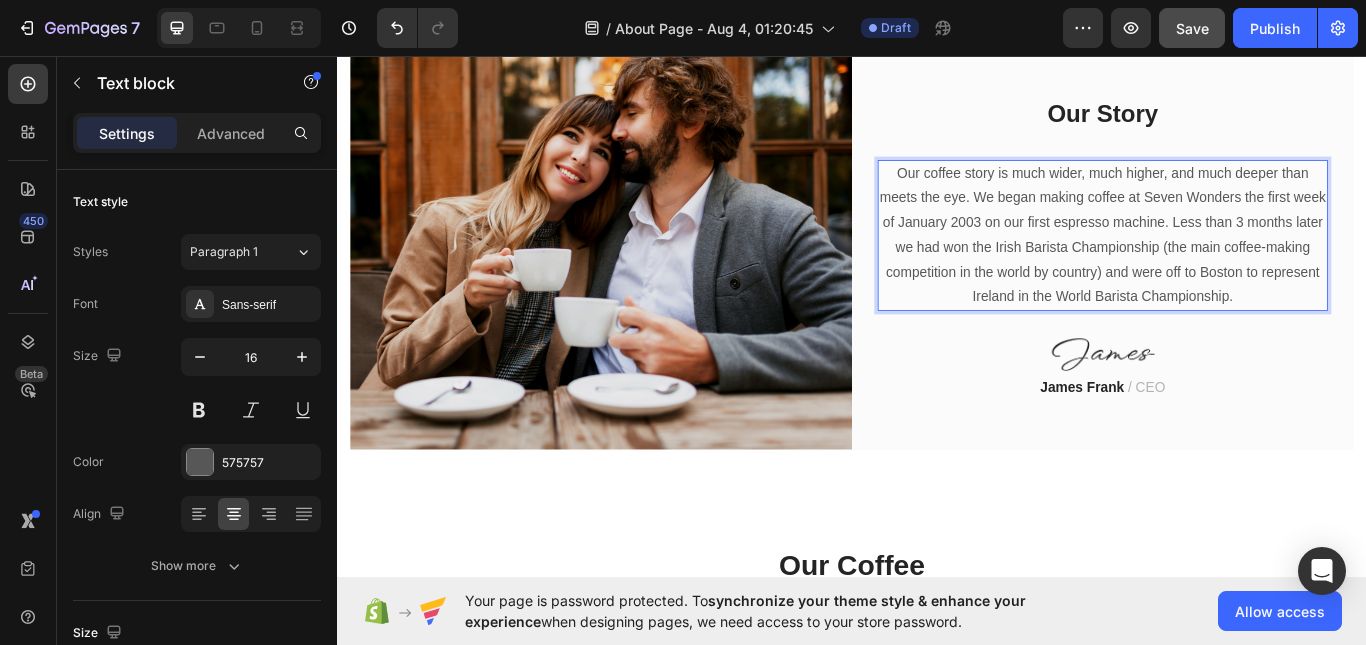 click on "Our coffee story is much wider, much higher, and much deeper than meets the eye. We began making coffee at Seven Wonders the first week of January 2003 on our first espresso machine. Less than 3 months later we had won the Irish Barista Championship (the main coffee-making competition in the world by country) and were off to Boston to represent Ireland in the World Barista Championship." at bounding box center (1229, 266) 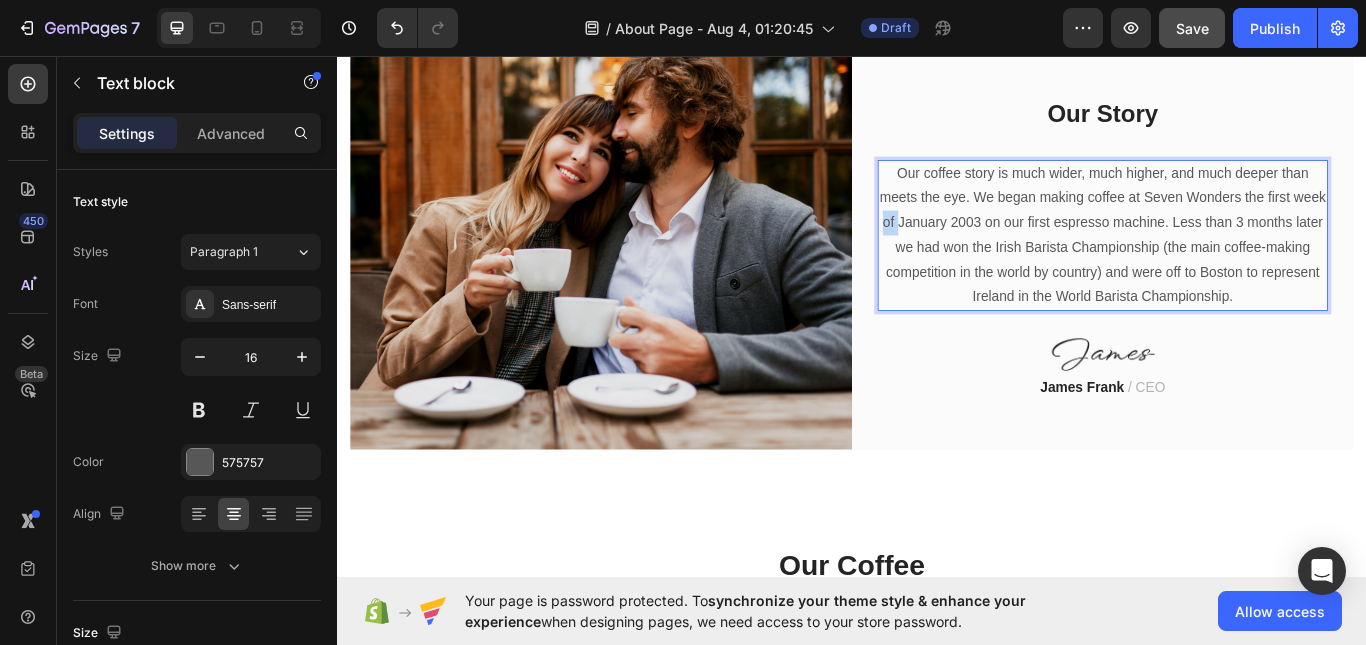 click on "Our coffee story is much wider, much higher, and much deeper than meets the eye. We began making coffee at Seven Wonders the first week of January 2003 on our first espresso machine. Less than 3 months later we had won the Irish Barista Championship (the main coffee-making competition in the world by country) and were off to Boston to represent Ireland in the World Barista Championship." at bounding box center [1229, 266] 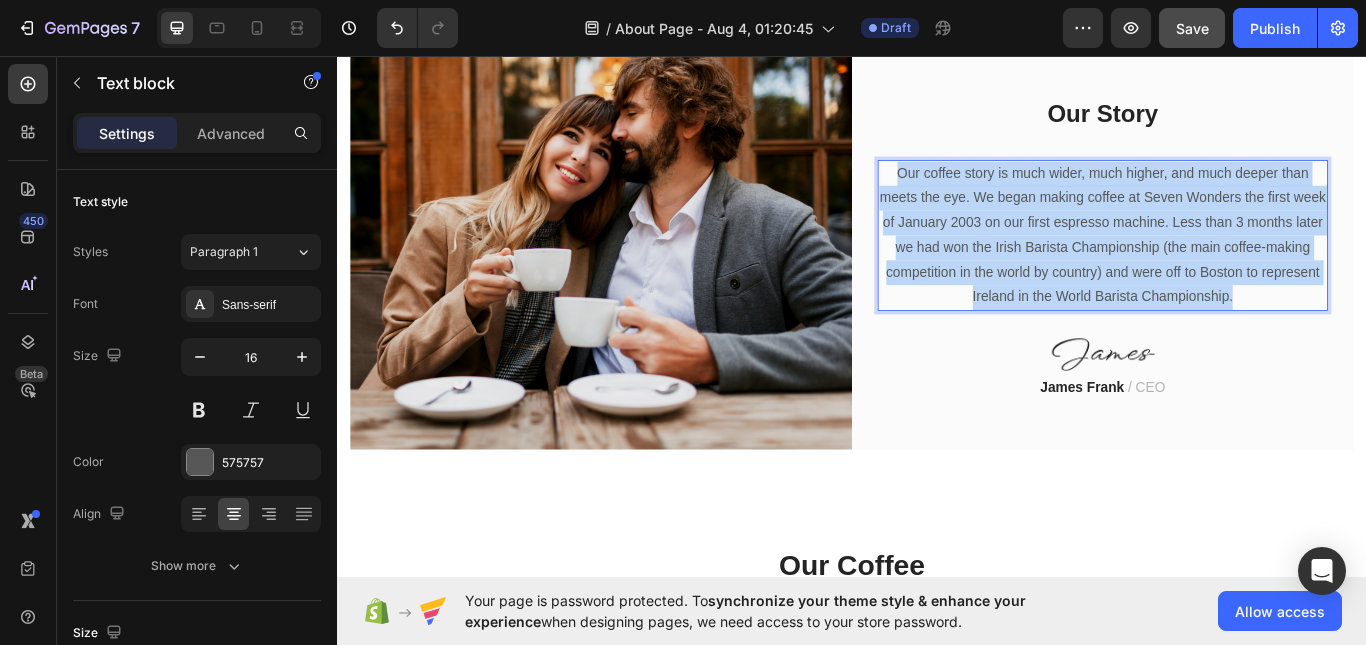click on "Our coffee story is much wider, much higher, and much deeper than meets the eye. We began making coffee at Seven Wonders the first week of January 2003 on our first espresso machine. Less than 3 months later we had won the Irish Barista Championship (the main coffee-making competition in the world by country) and were off to Boston to represent Ireland in the World Barista Championship." at bounding box center [1229, 266] 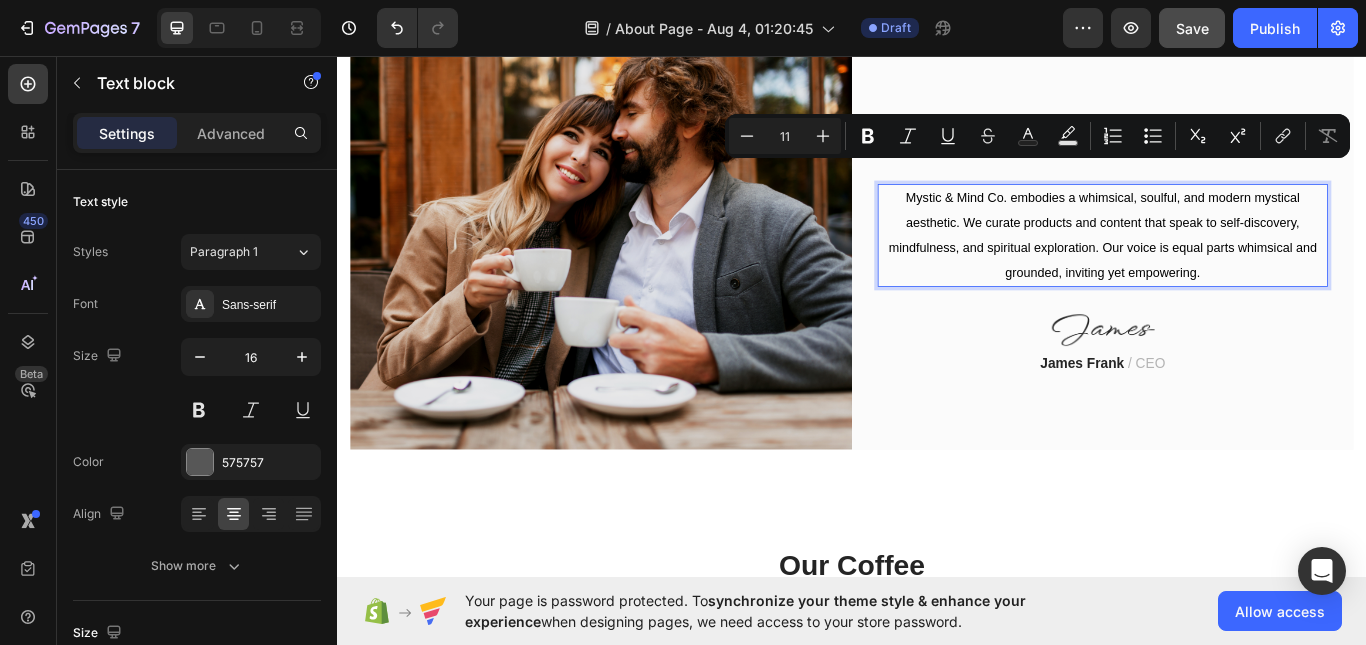 scroll, scrollTop: 978, scrollLeft: 0, axis: vertical 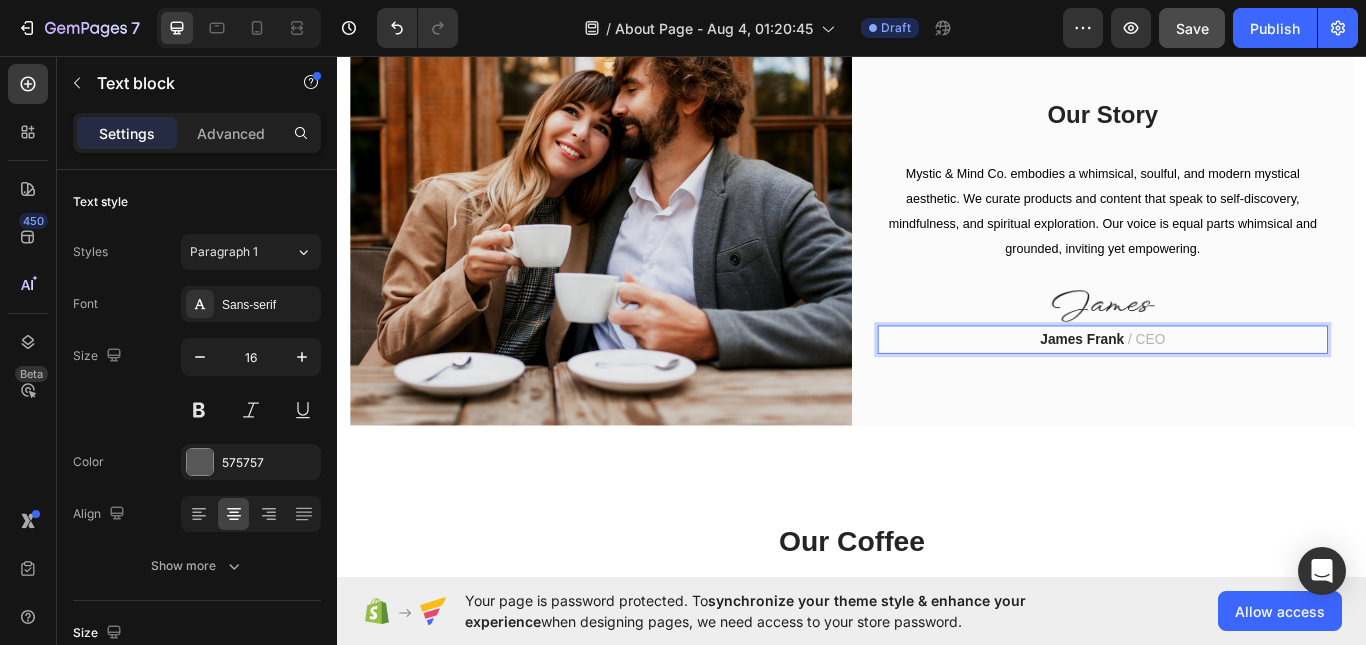 click on "[FIRST] [LAST] / CEO" at bounding box center [1229, 387] 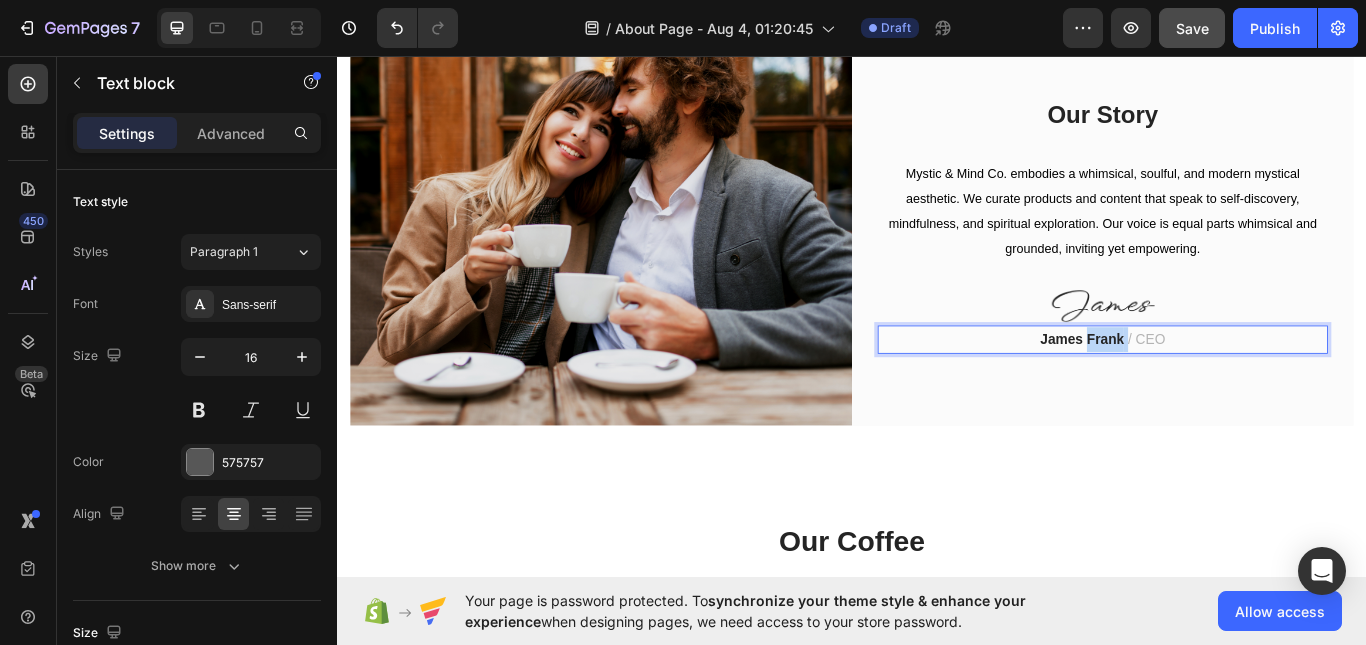 click on "[FIRST] [LAST] / CEO" at bounding box center [1229, 387] 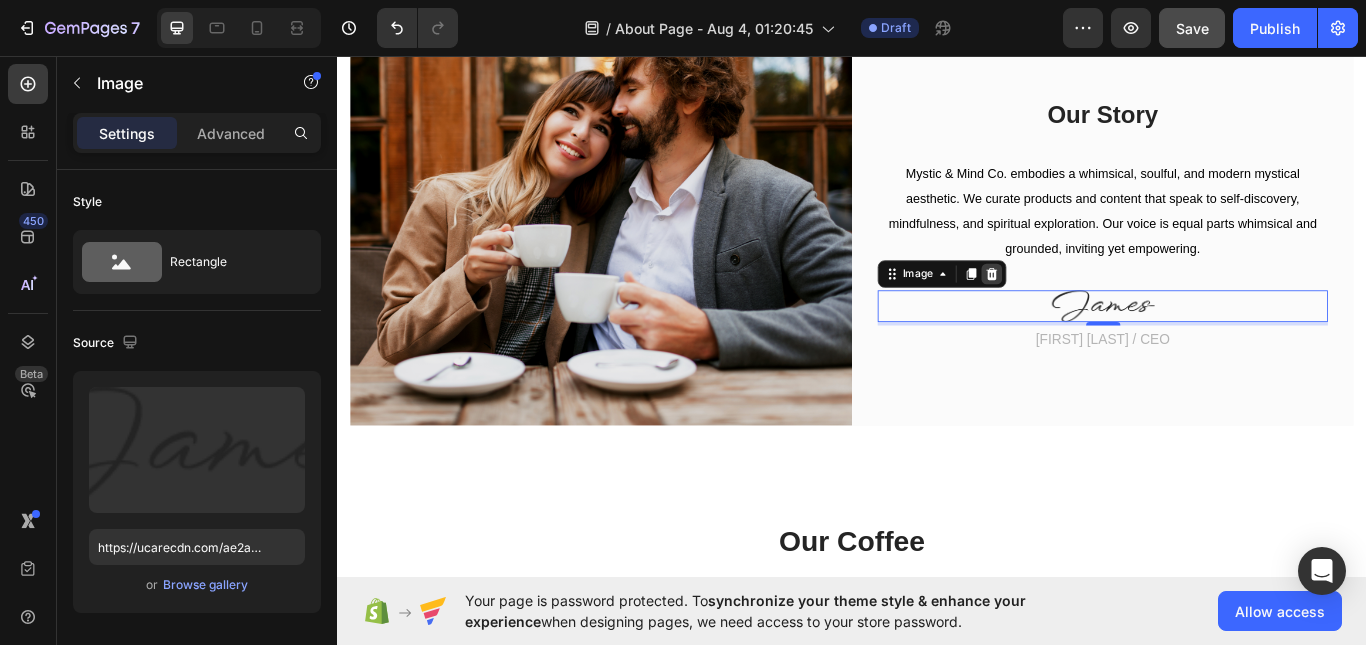click 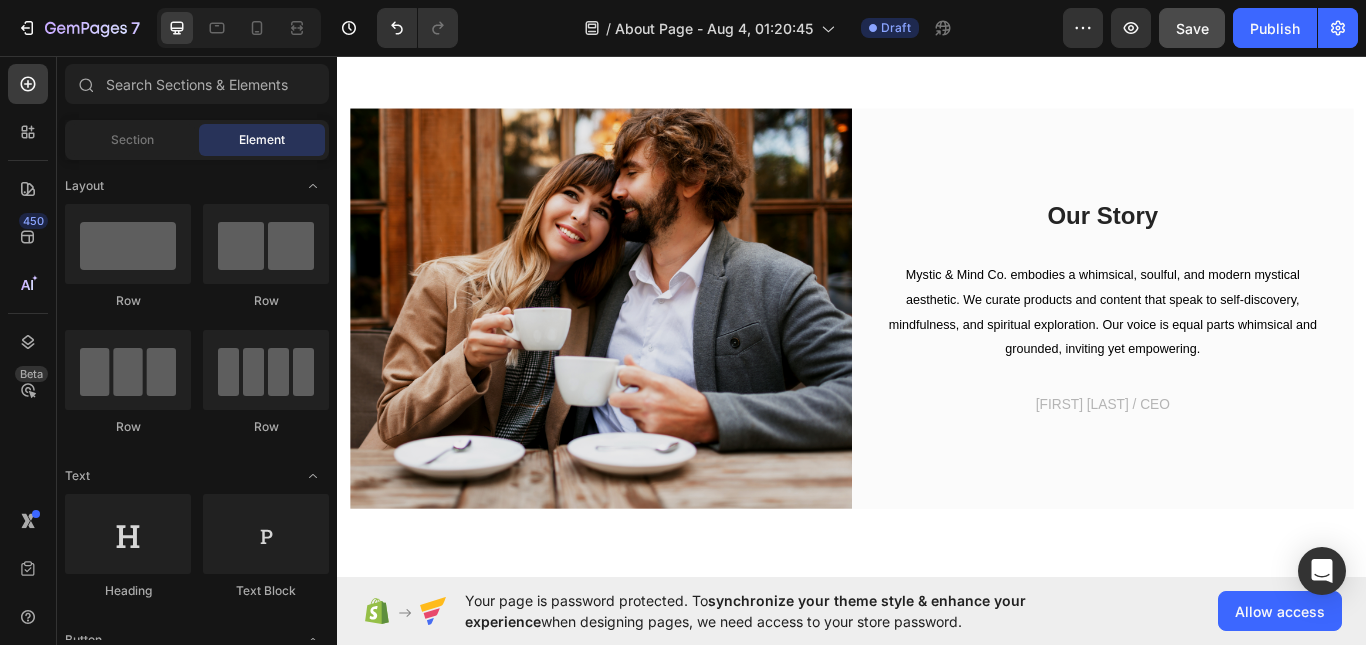 scroll, scrollTop: 978, scrollLeft: 0, axis: vertical 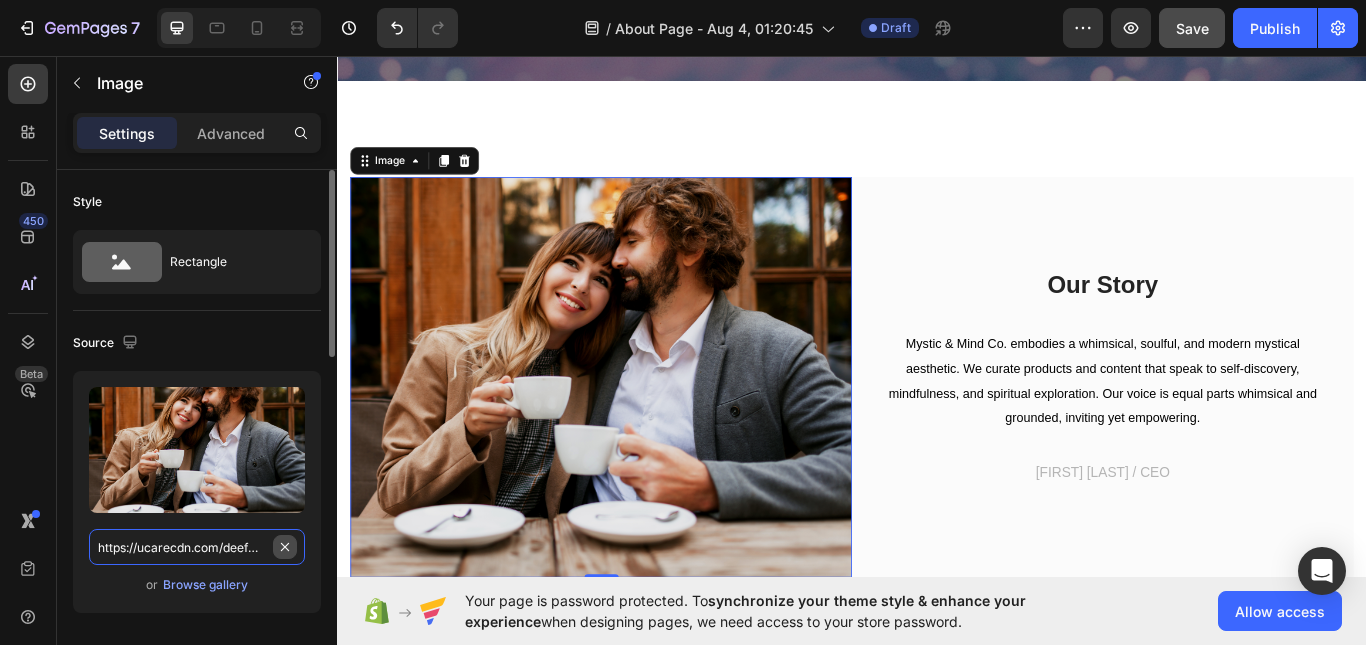 type 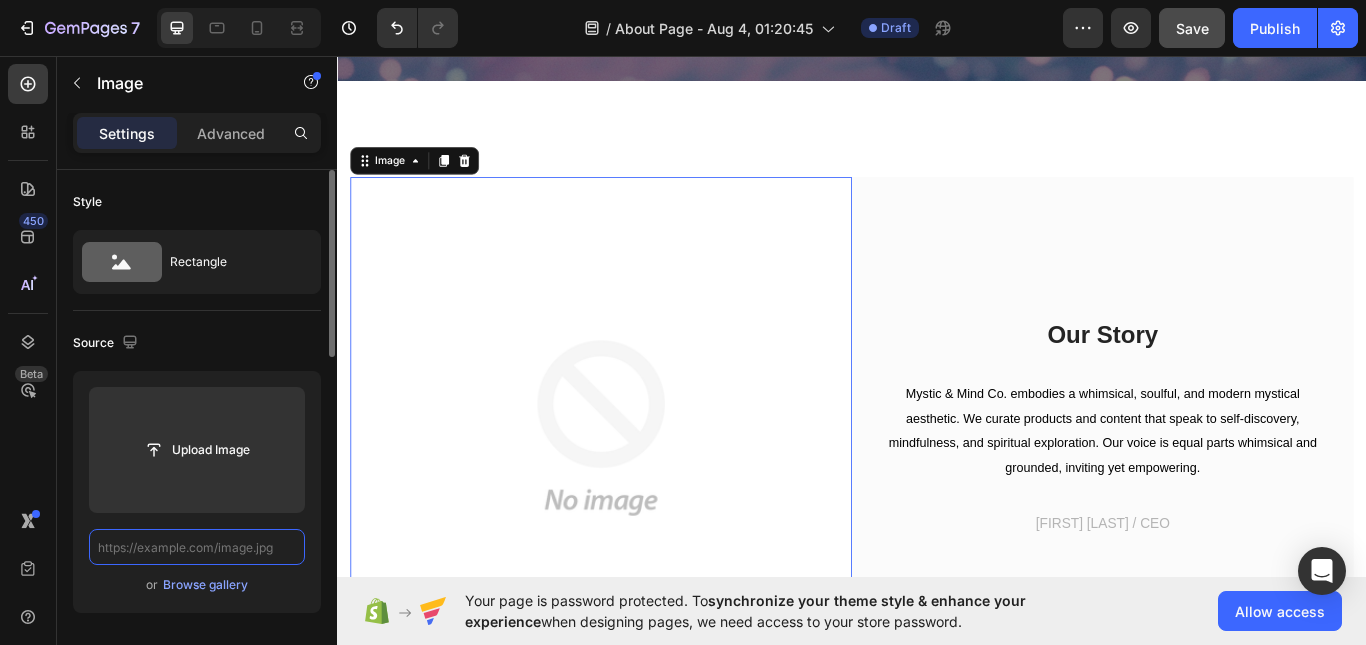 scroll, scrollTop: 0, scrollLeft: 0, axis: both 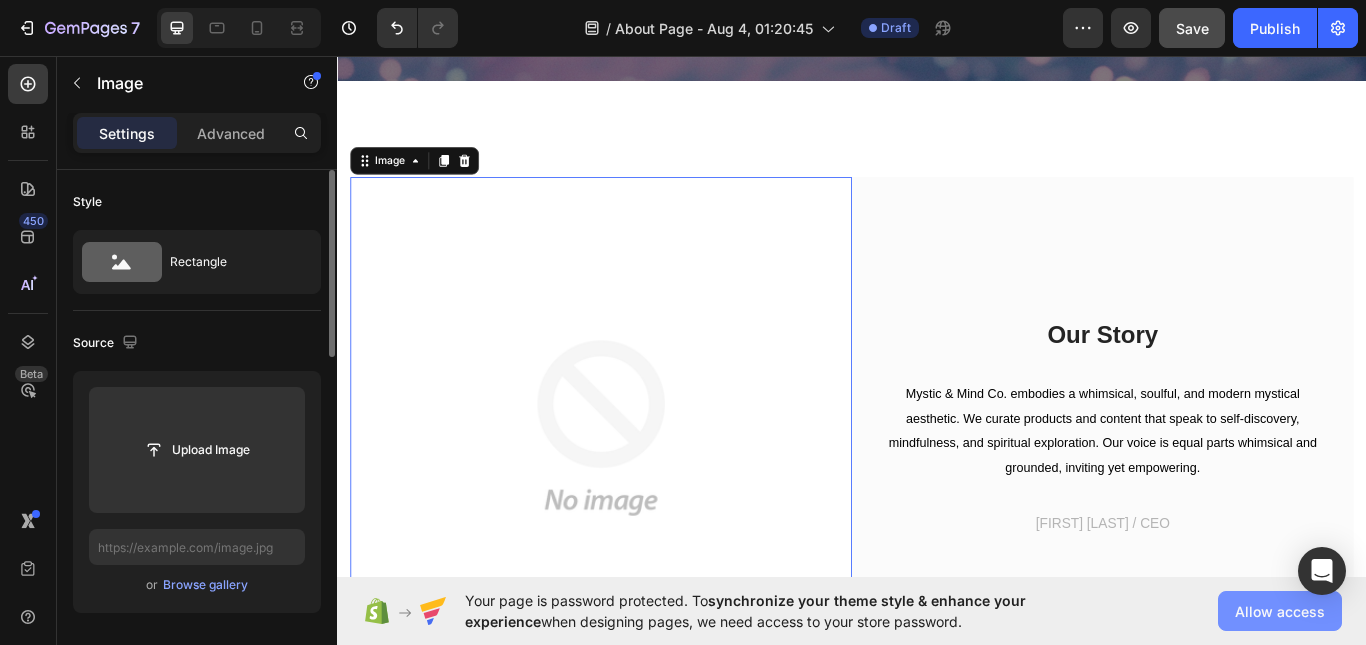 click on "Allow access" 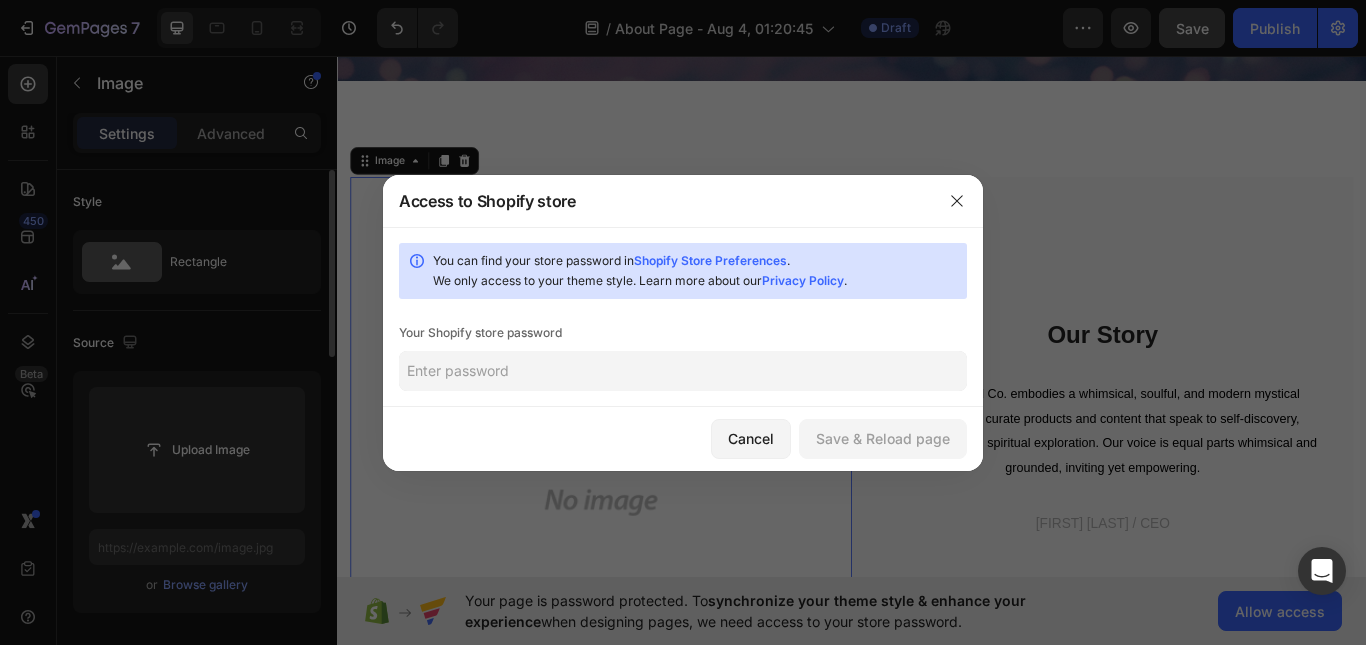 click 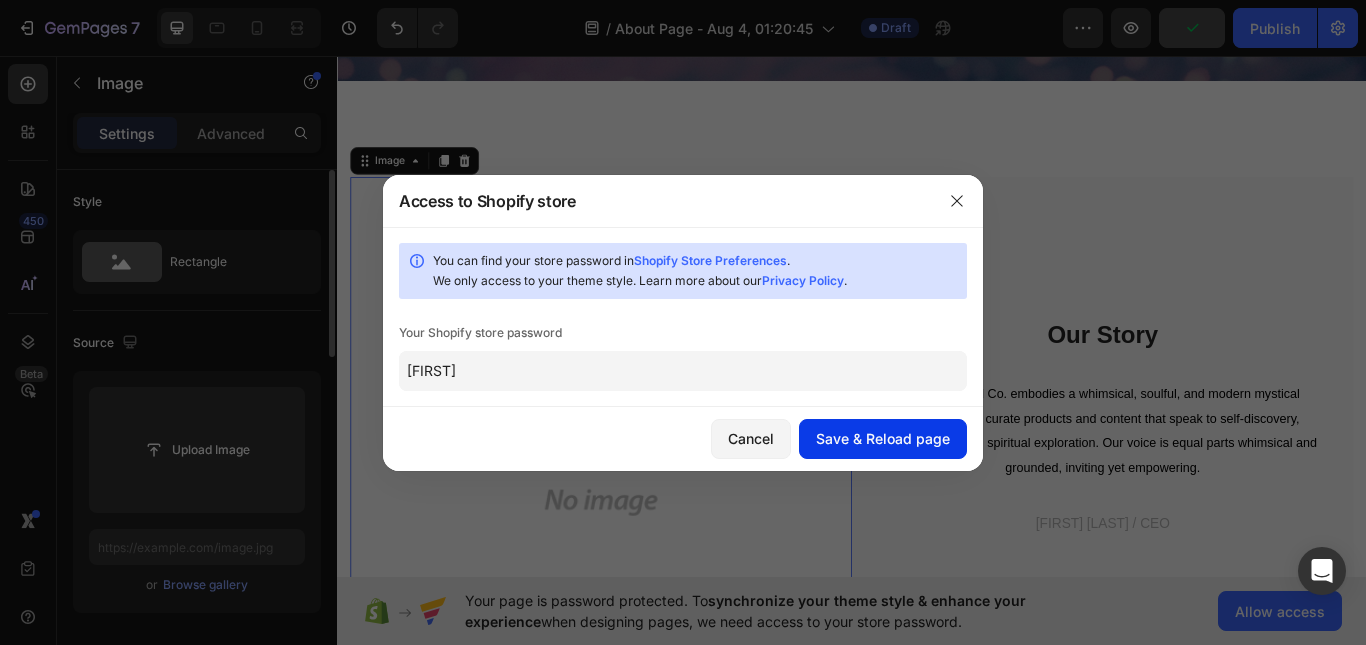 type on "[FIRST]" 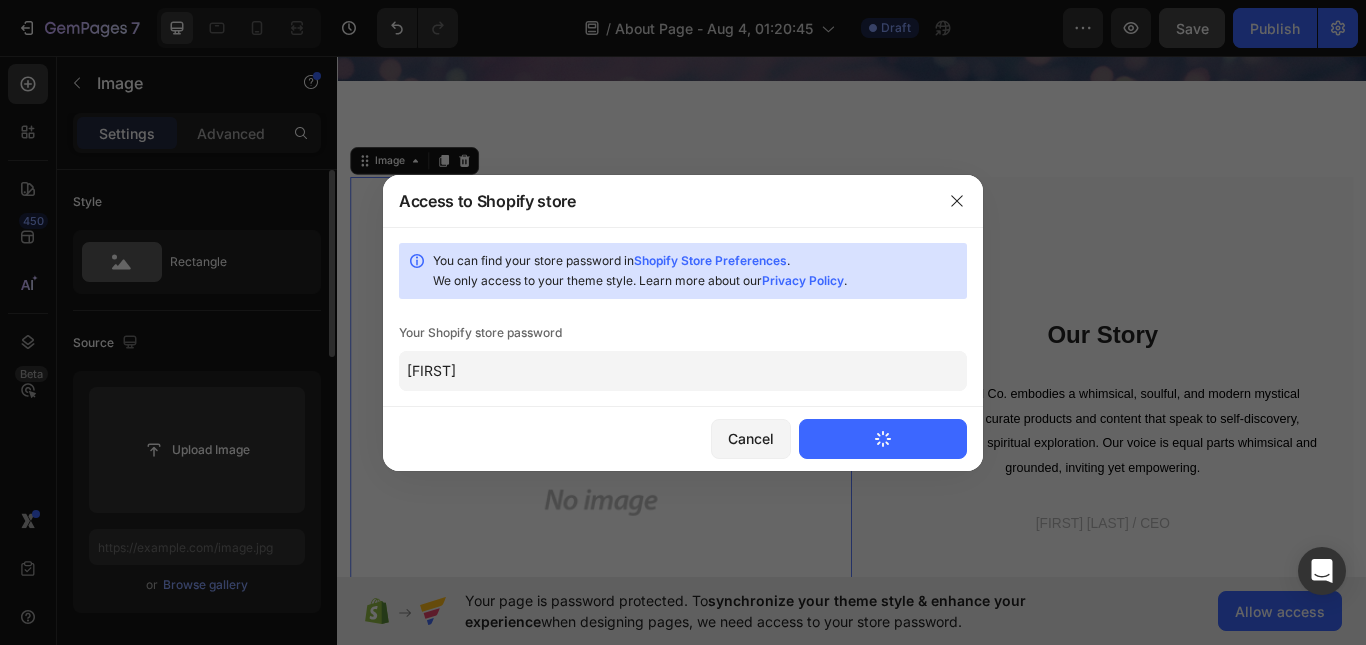 type 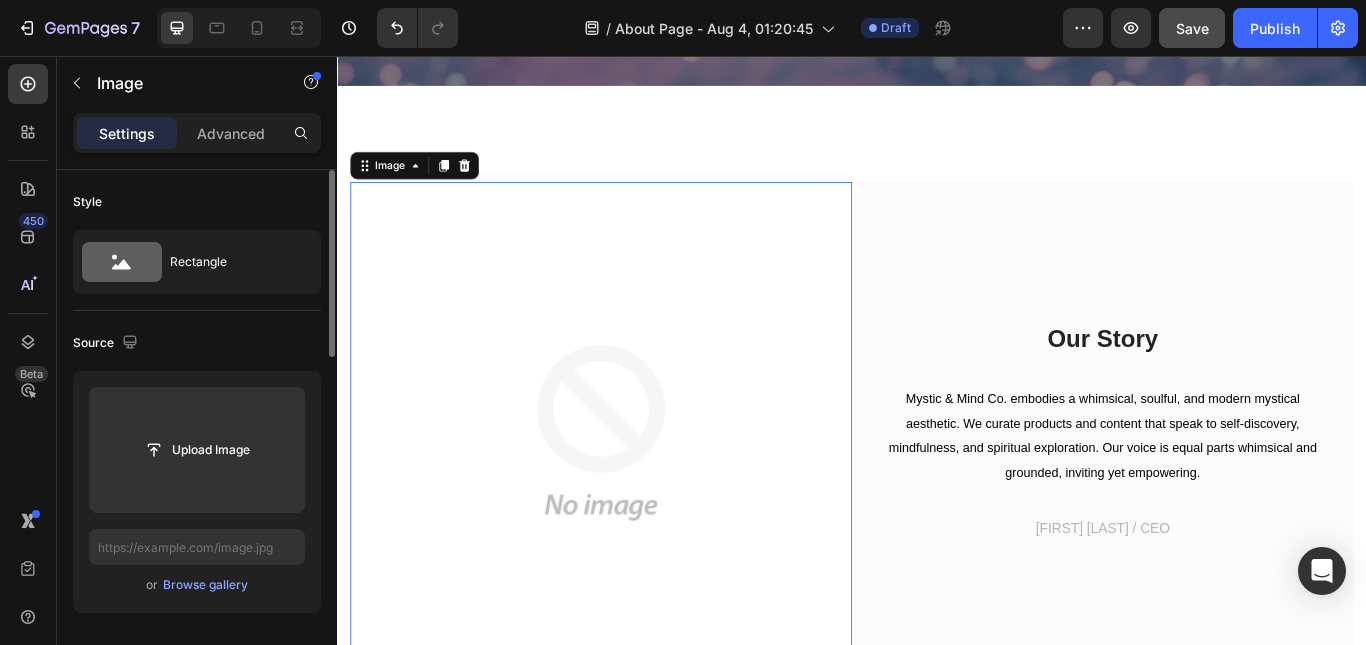 scroll, scrollTop: 0, scrollLeft: 0, axis: both 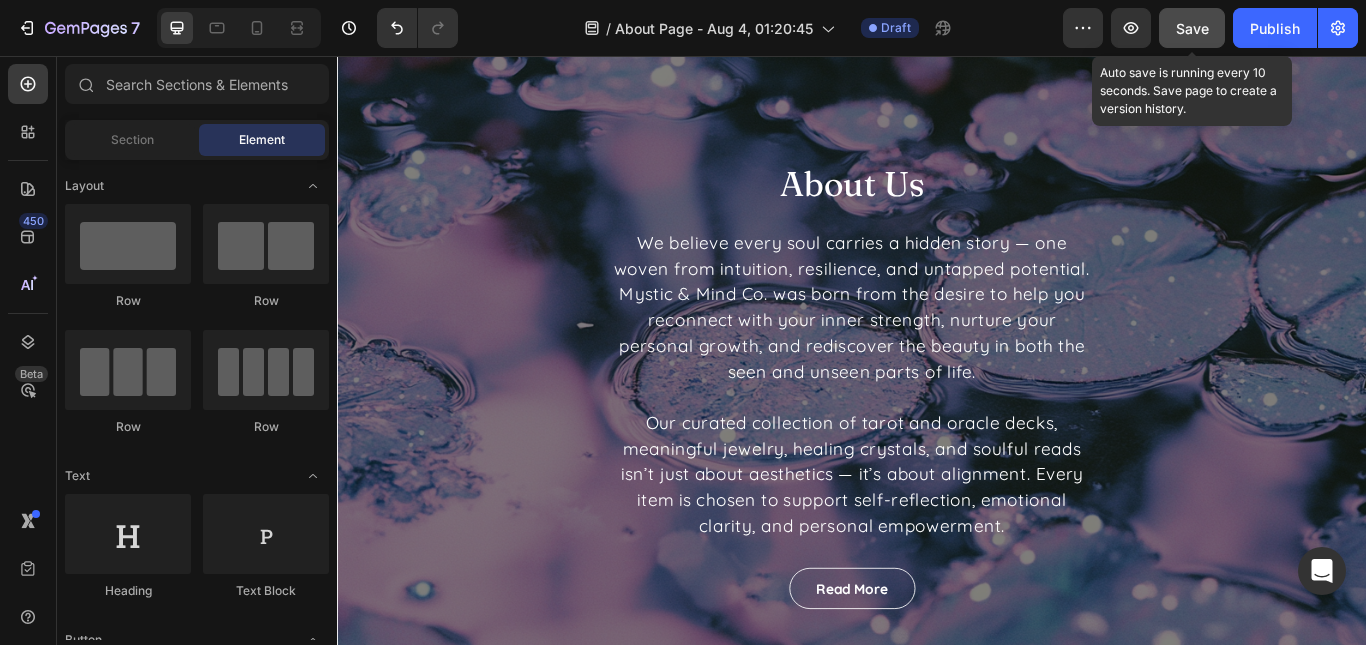 click on "Save" at bounding box center [1192, 28] 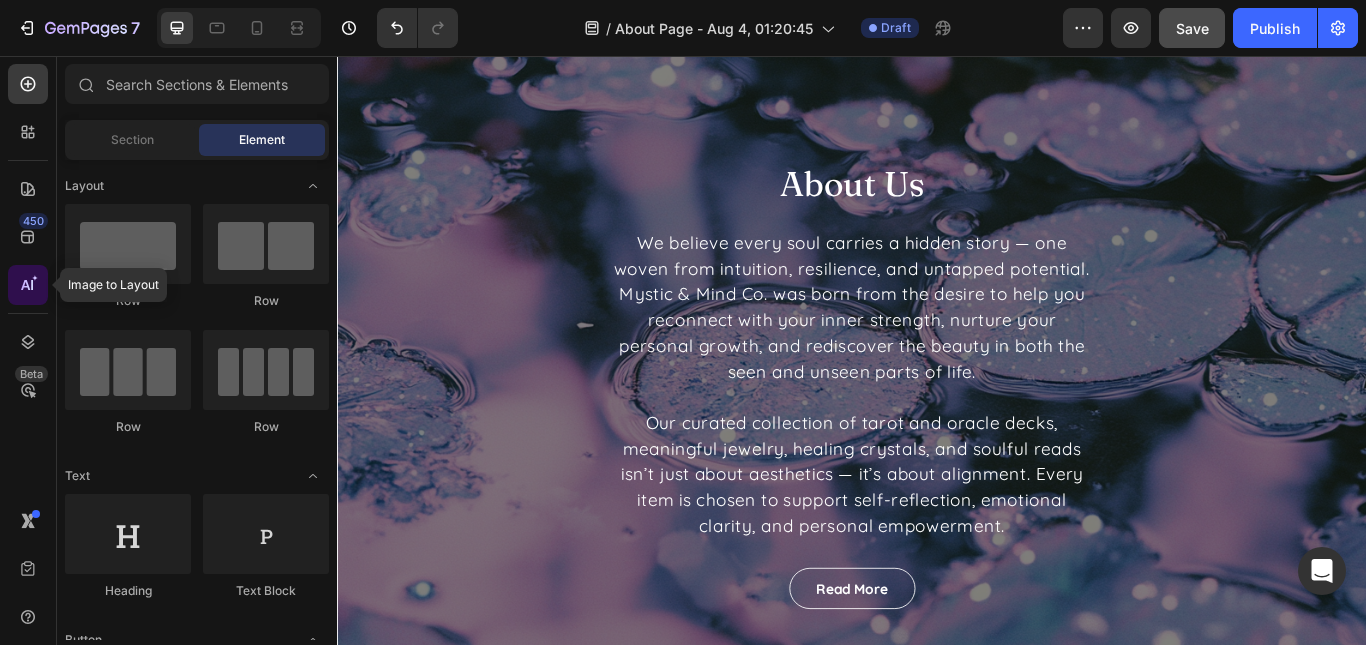 click 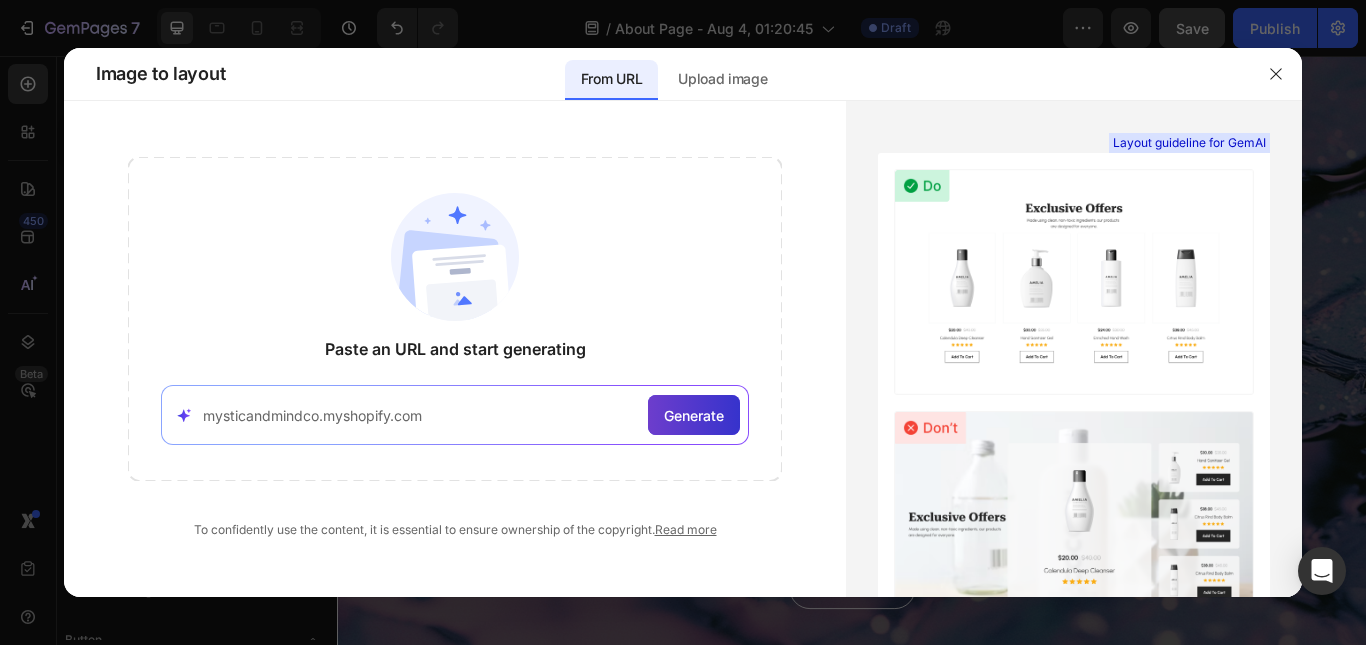 type on "mysticandmindco.myshopify.com" 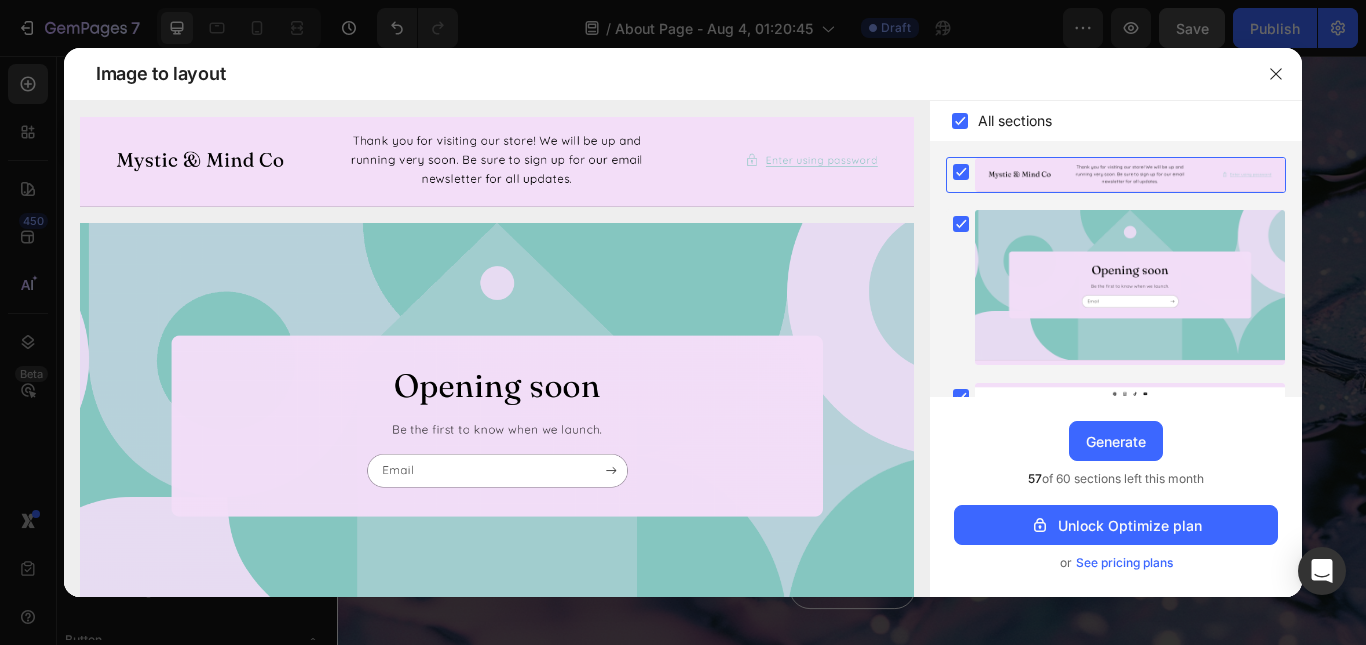 click at bounding box center (683, 322) 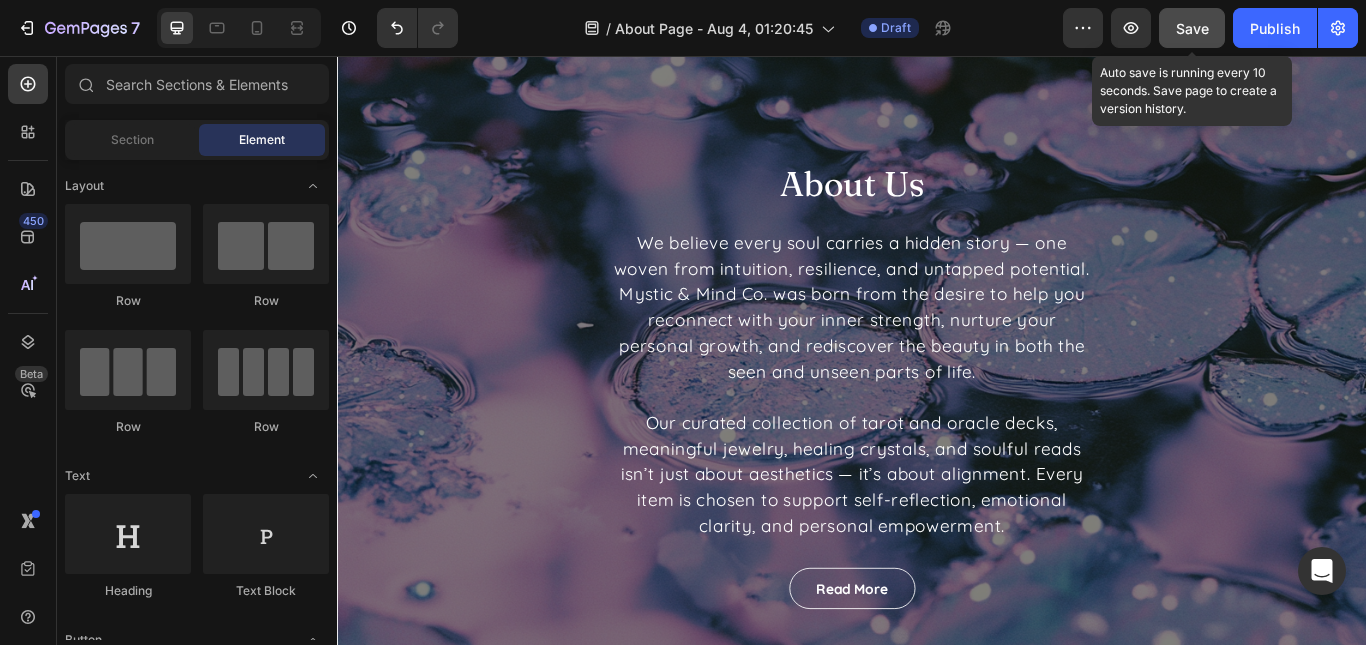 click on "Save" at bounding box center [1192, 28] 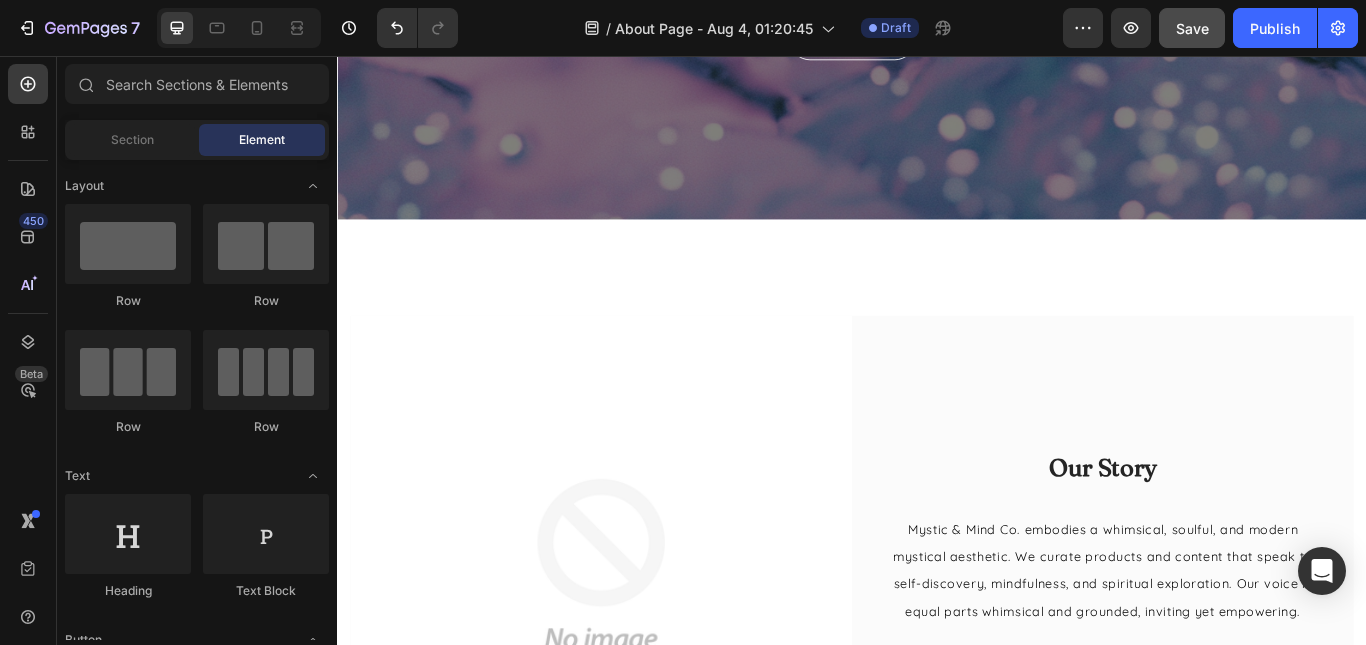 scroll, scrollTop: 1308, scrollLeft: 0, axis: vertical 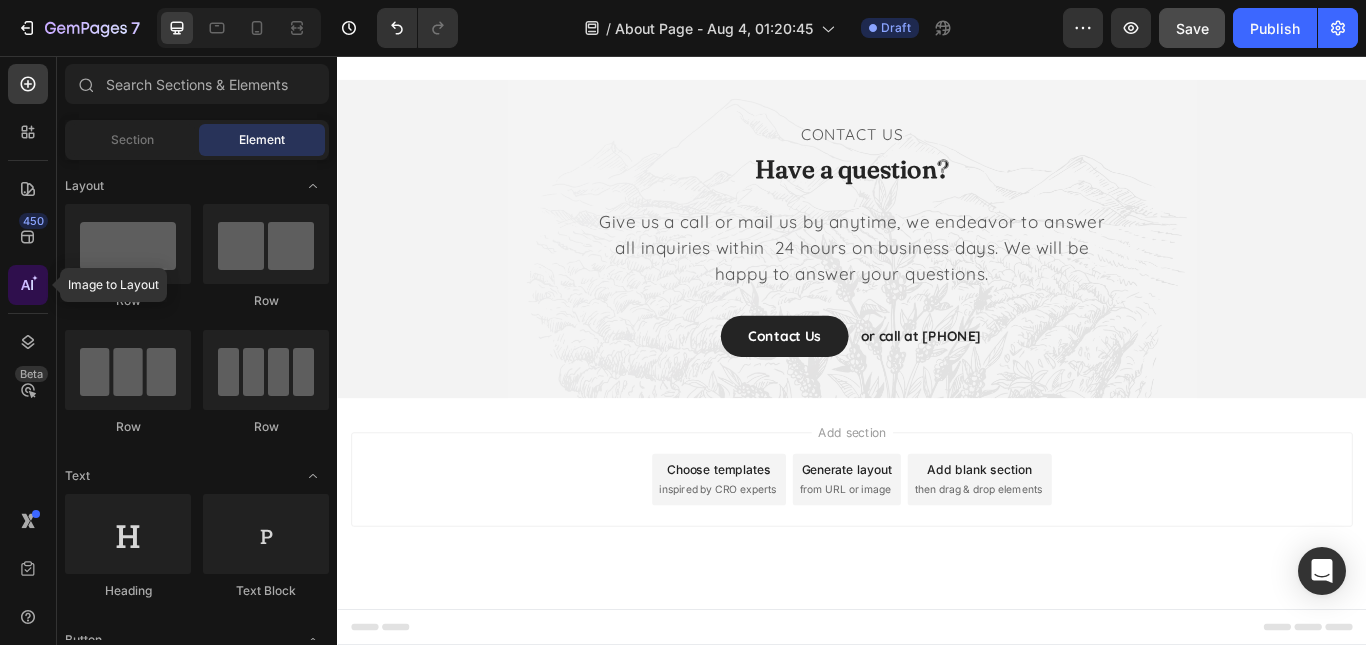 click 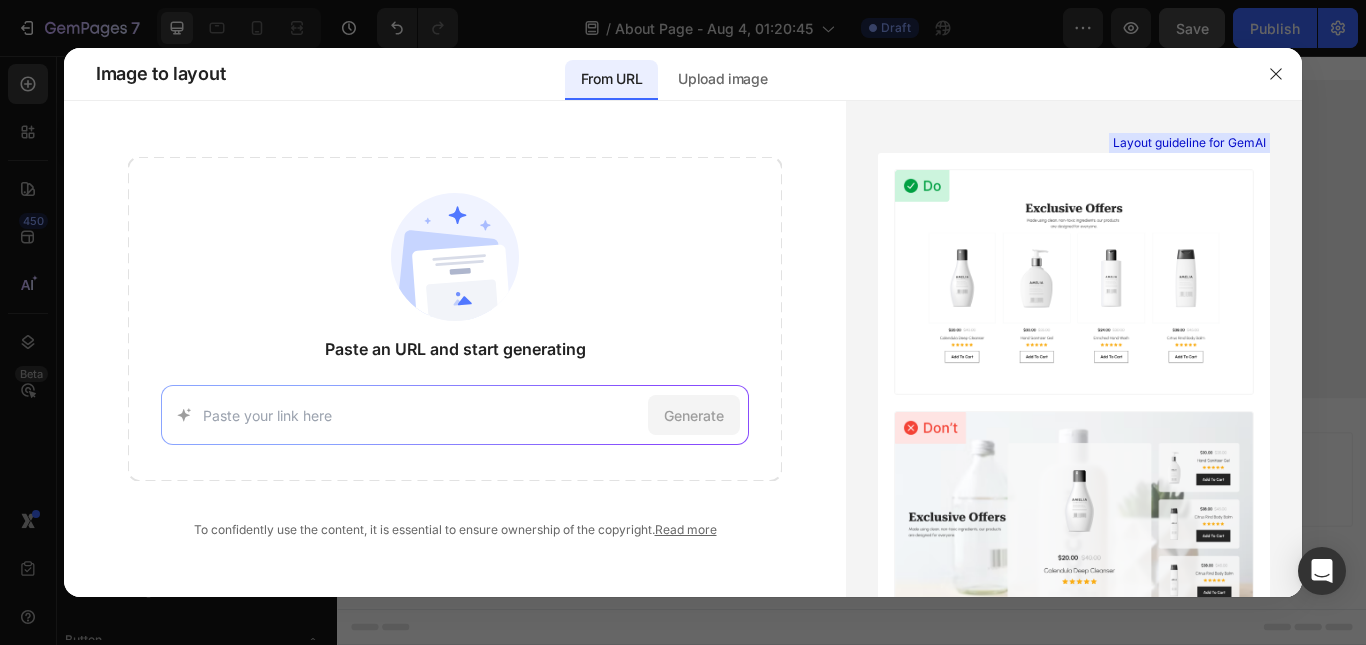 click at bounding box center (422, 415) 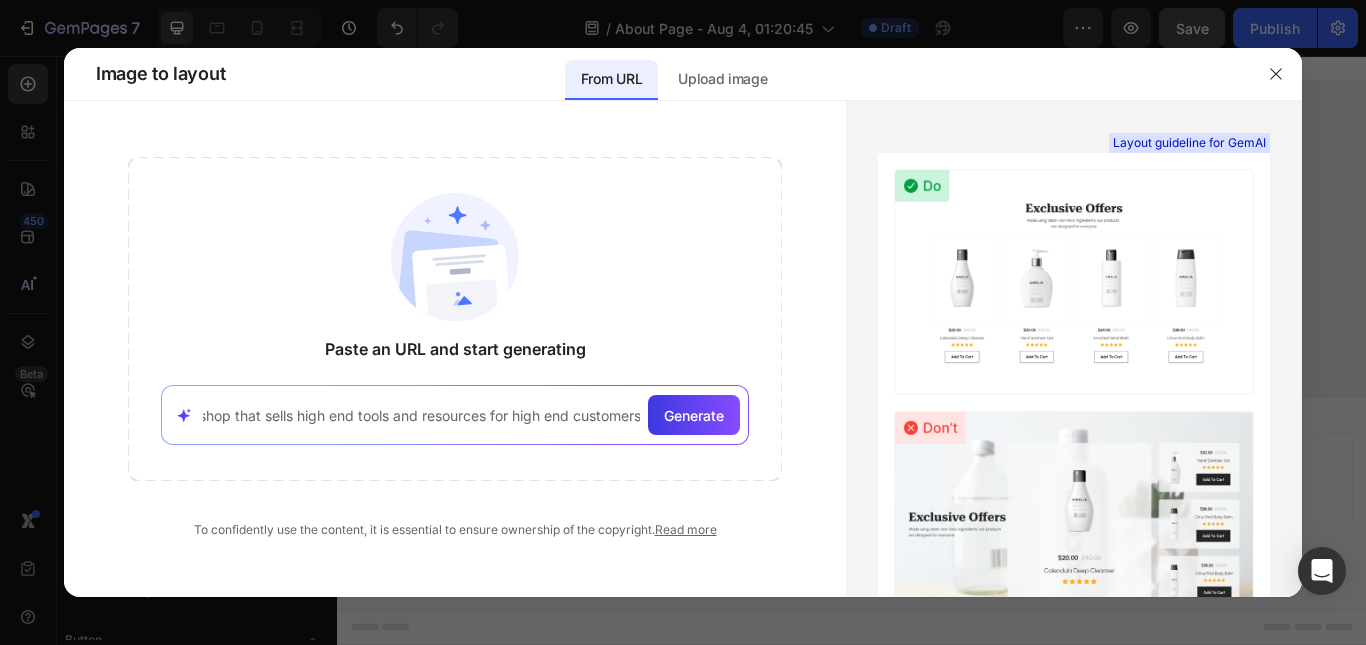 scroll, scrollTop: 0, scrollLeft: 108, axis: horizontal 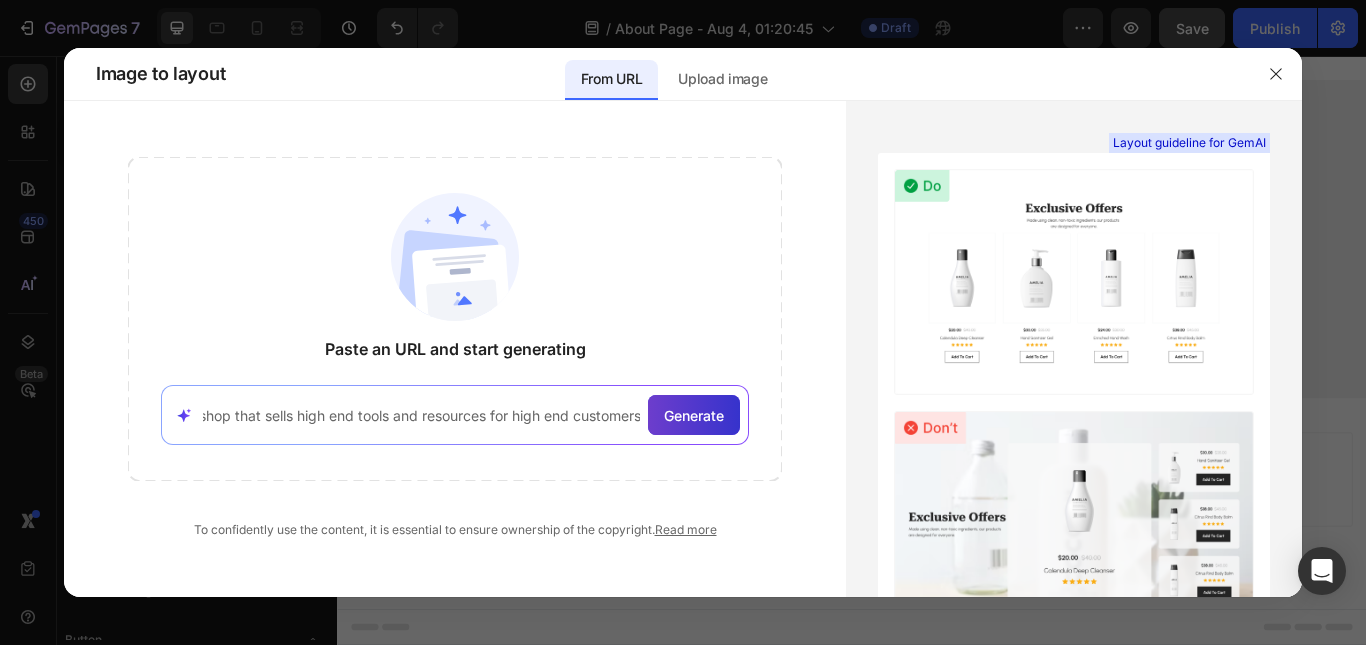 type on "Metaphysical shop that sells high end tools and resources for high end customers" 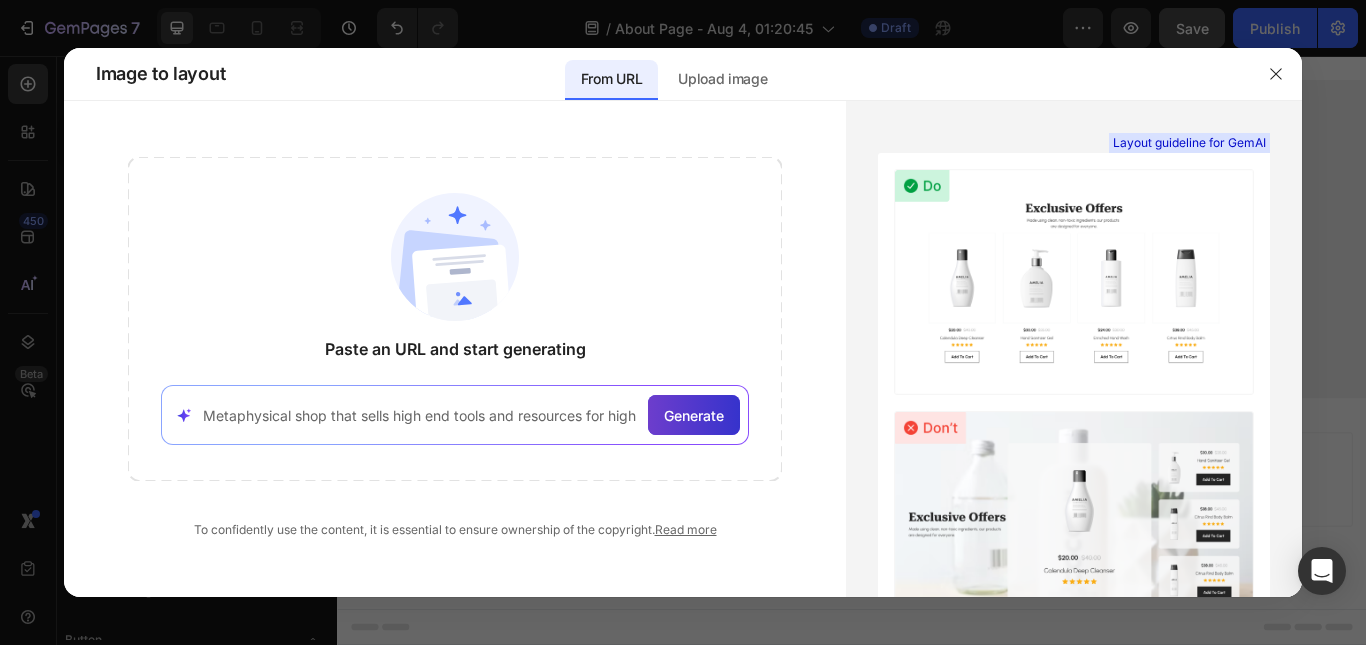 click on "Generate" at bounding box center (694, 415) 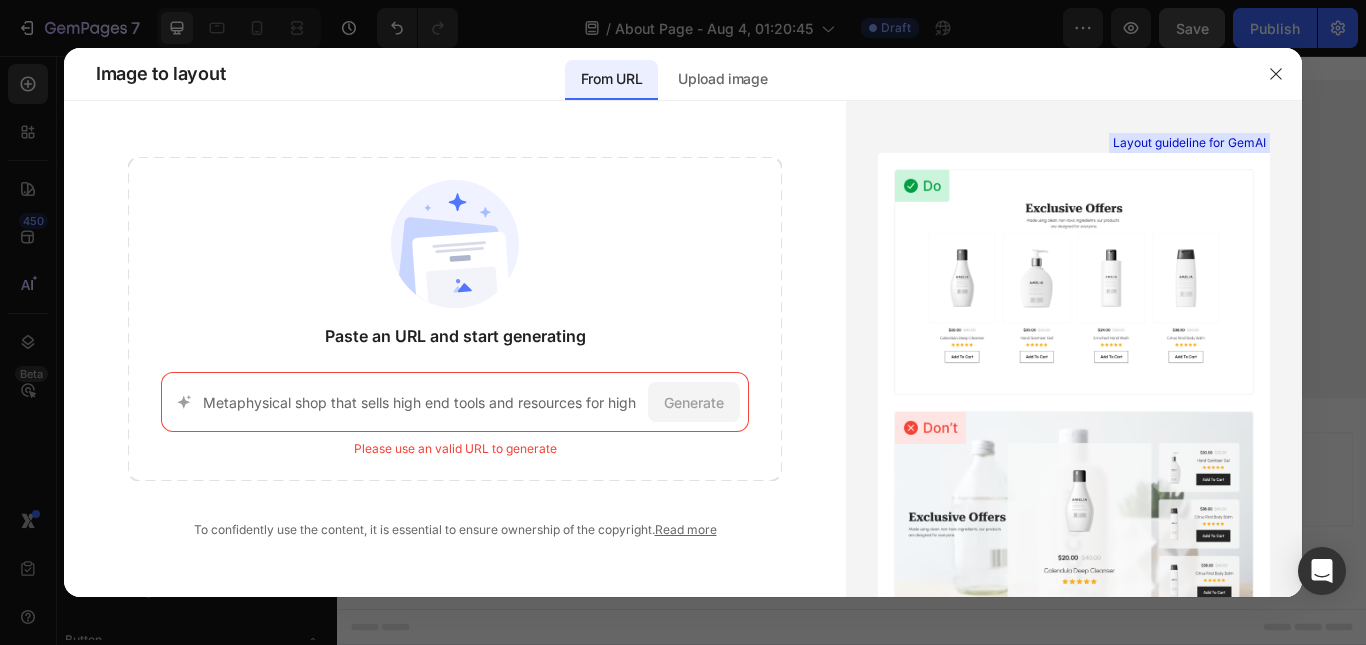 click on "Metaphysical shop that sells high end tools and resources for high end customers" at bounding box center [422, 402] 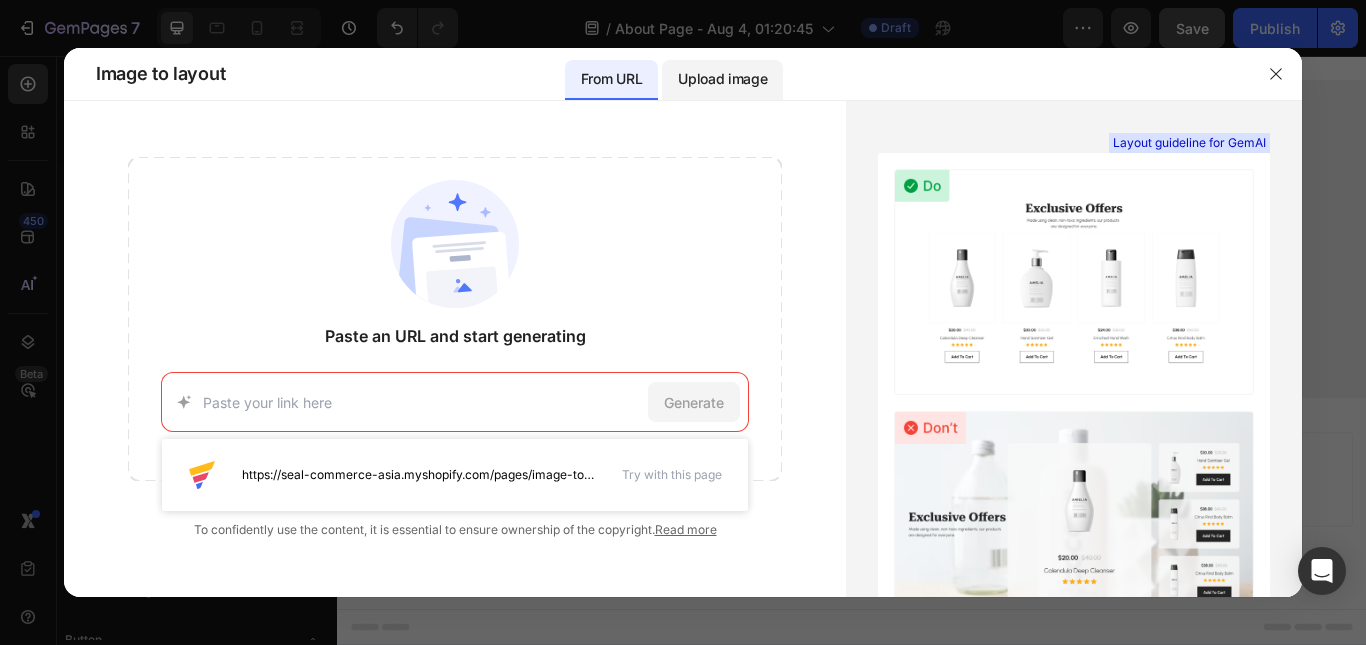 type 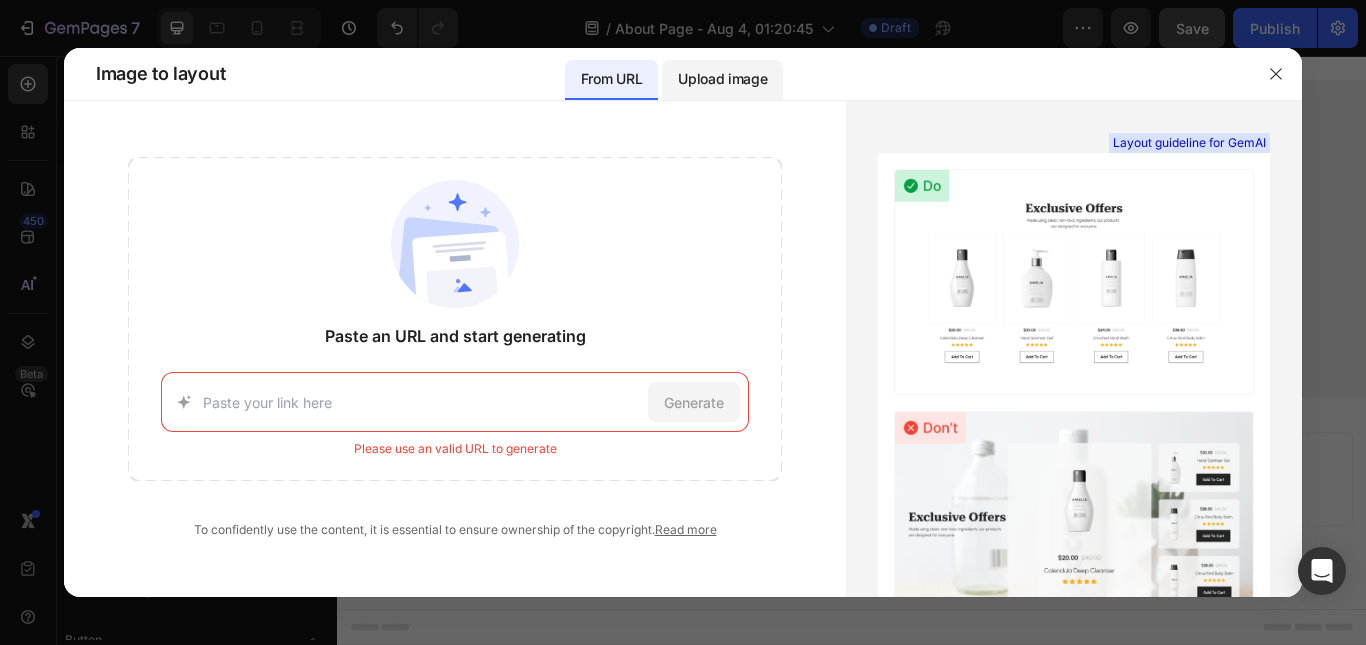click on "Upload image" at bounding box center (722, 79) 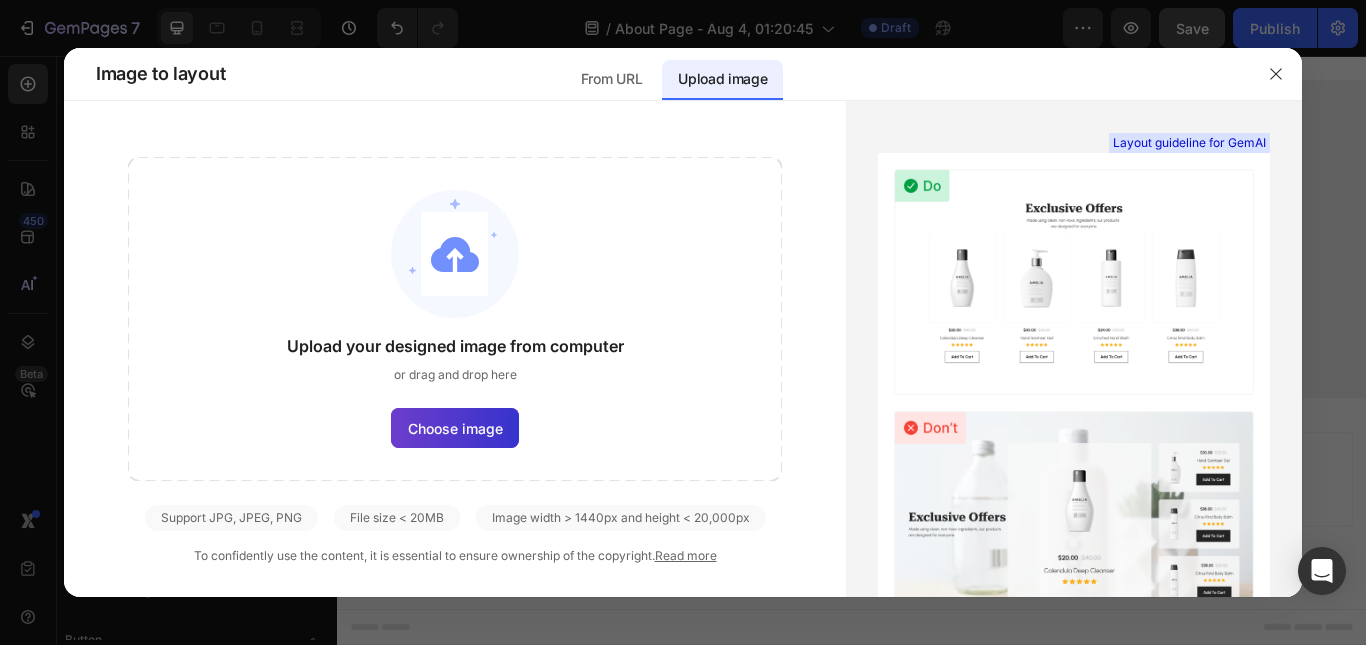 click on "Choose image" at bounding box center (455, 428) 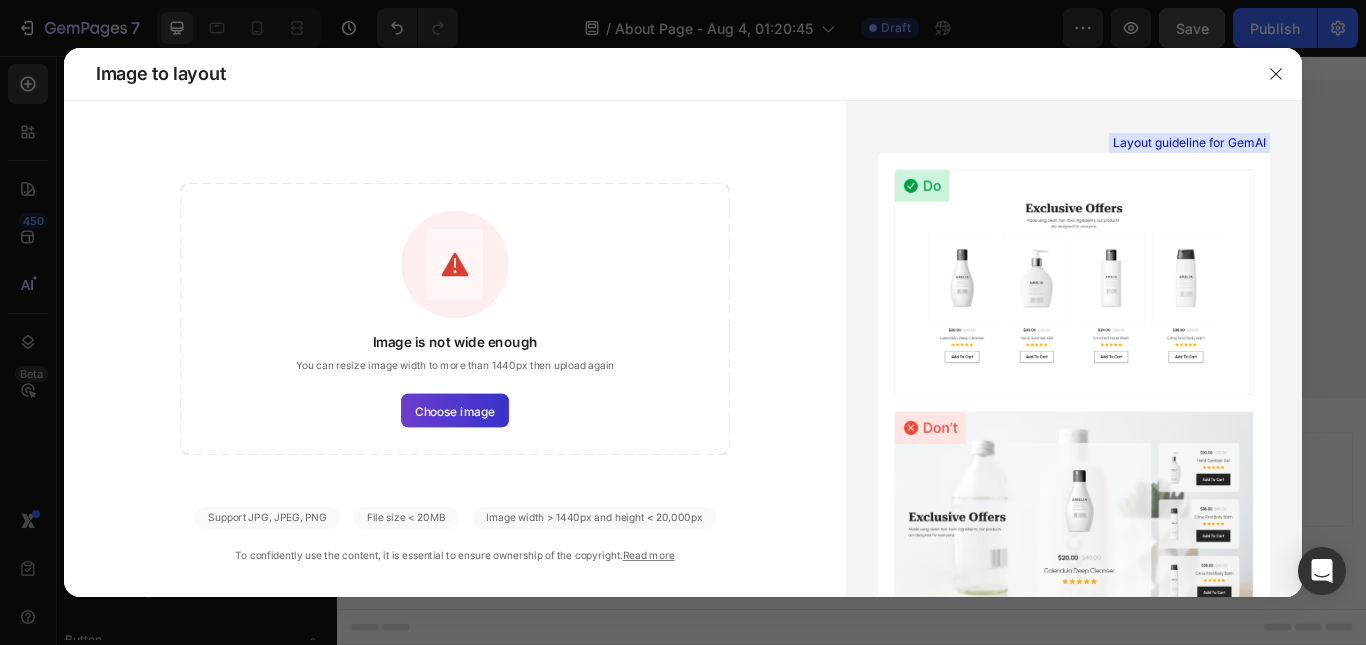 click on "Choose image" at bounding box center [455, 411] 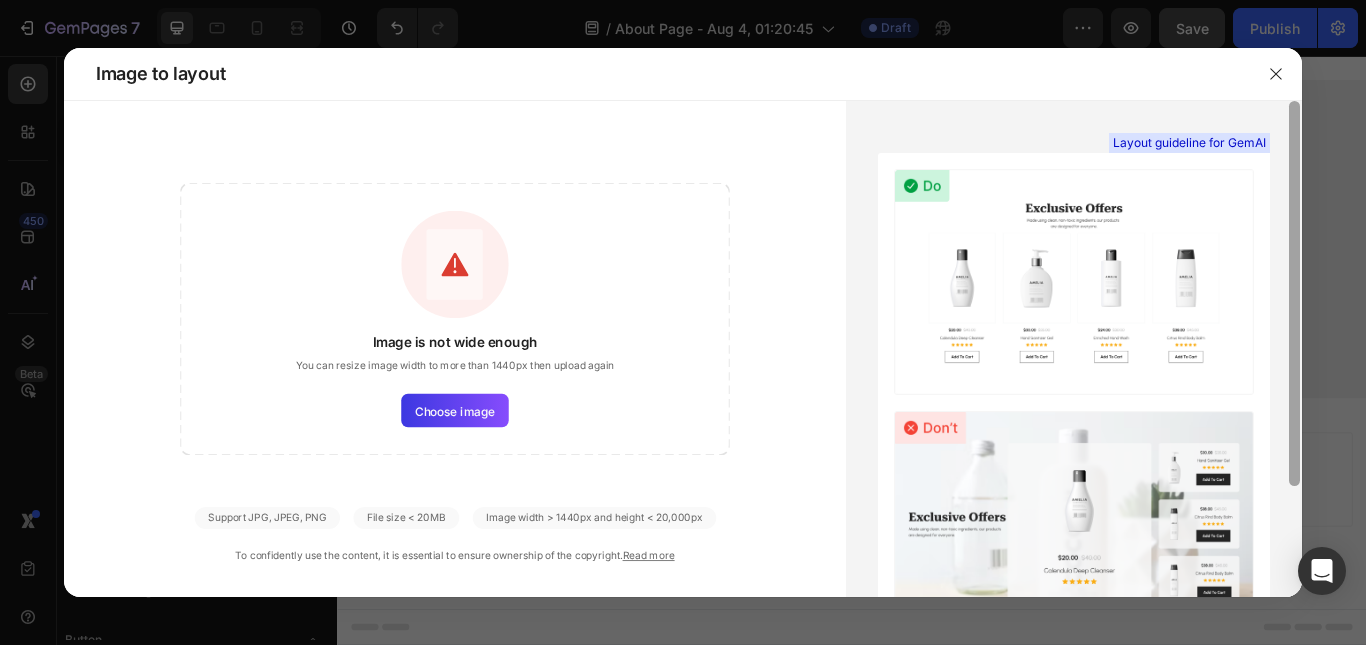 scroll, scrollTop: 142, scrollLeft: 0, axis: vertical 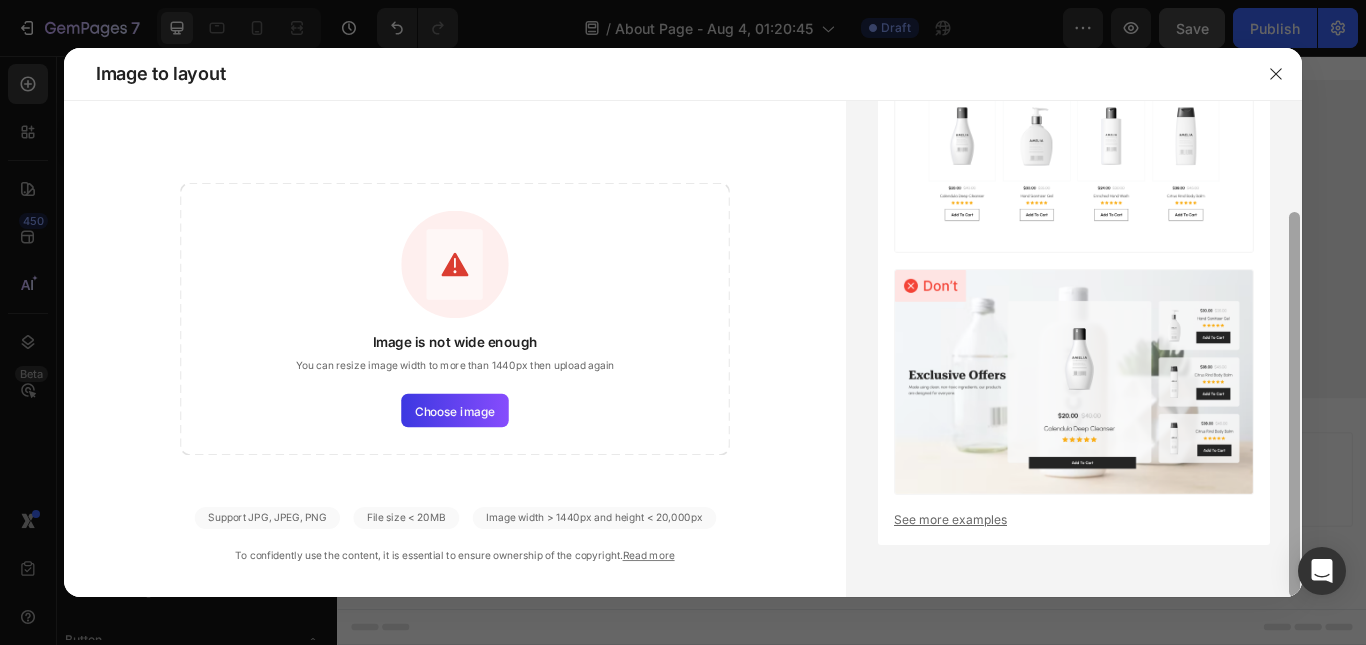 click at bounding box center (1294, 349) 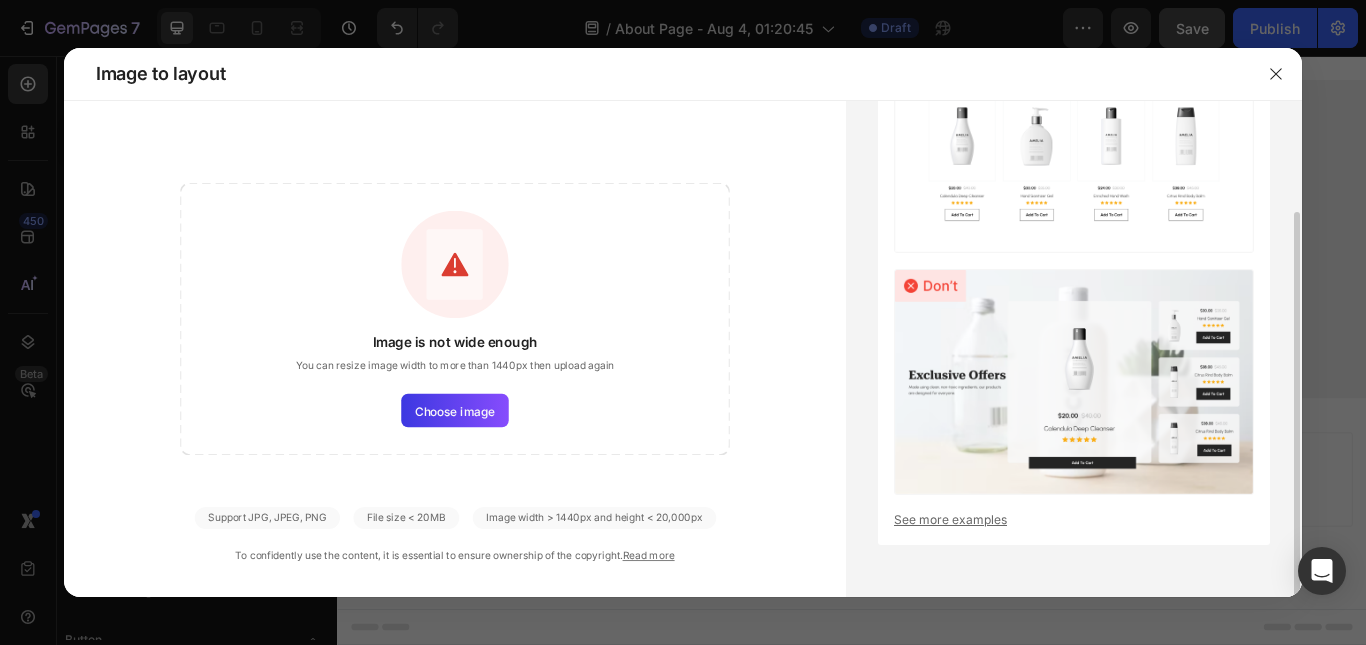 click on "See more examples" at bounding box center [1074, 520] 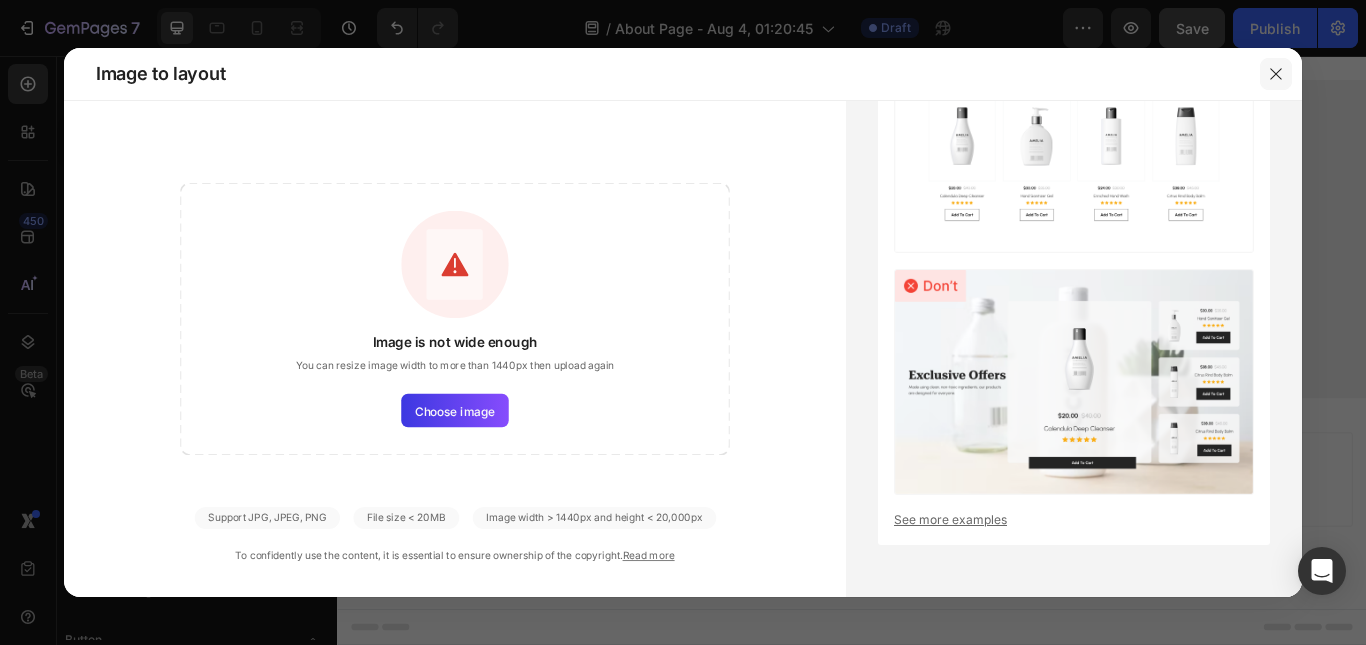 click 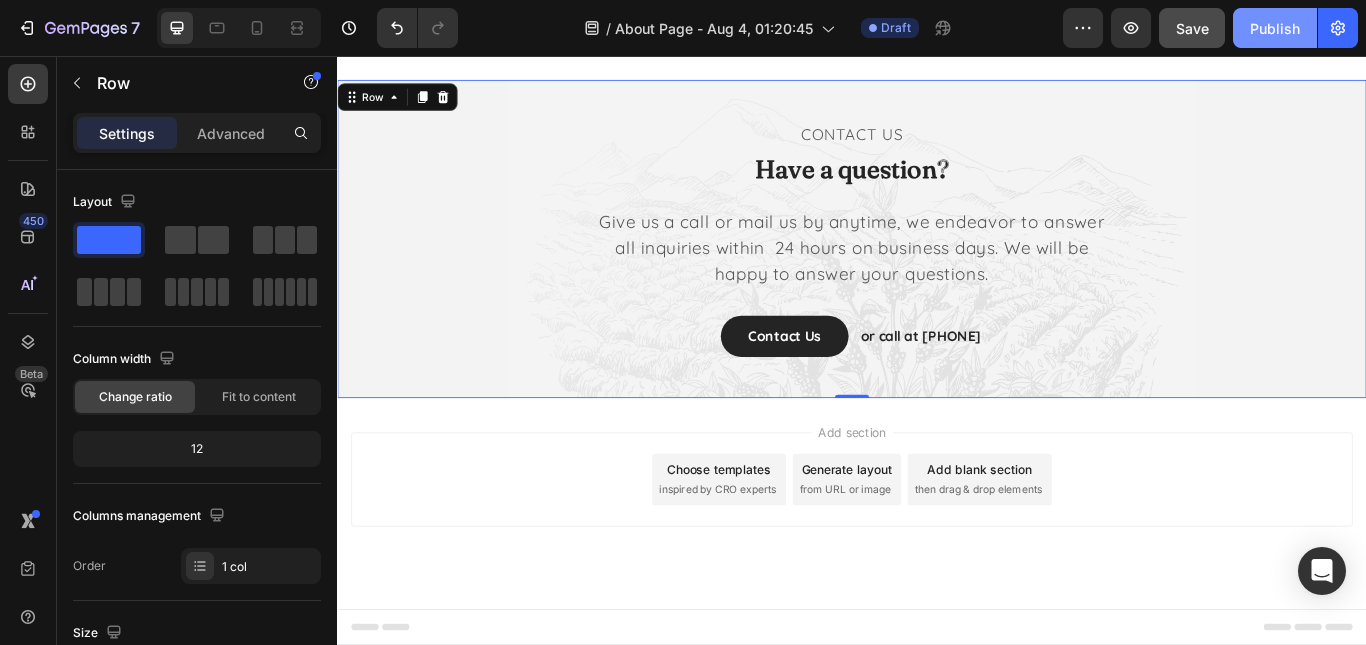 click on "Publish" at bounding box center (1275, 28) 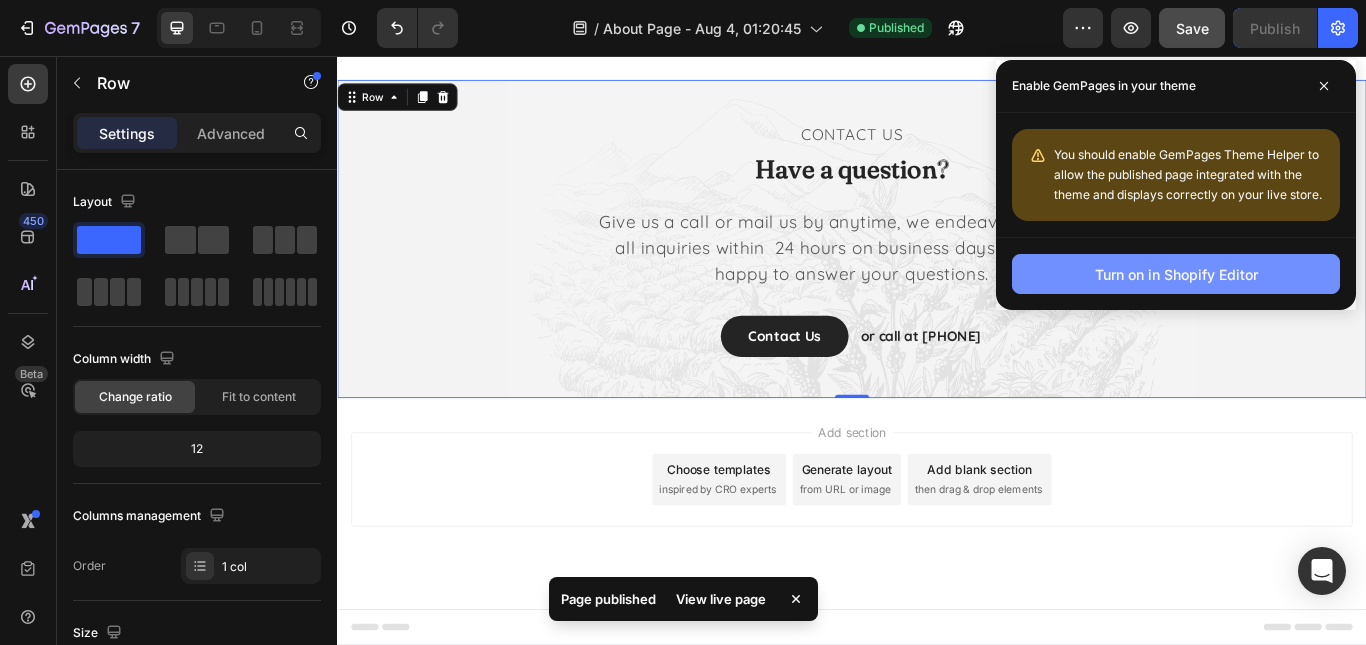 click on "Turn on in Shopify Editor" at bounding box center (1176, 274) 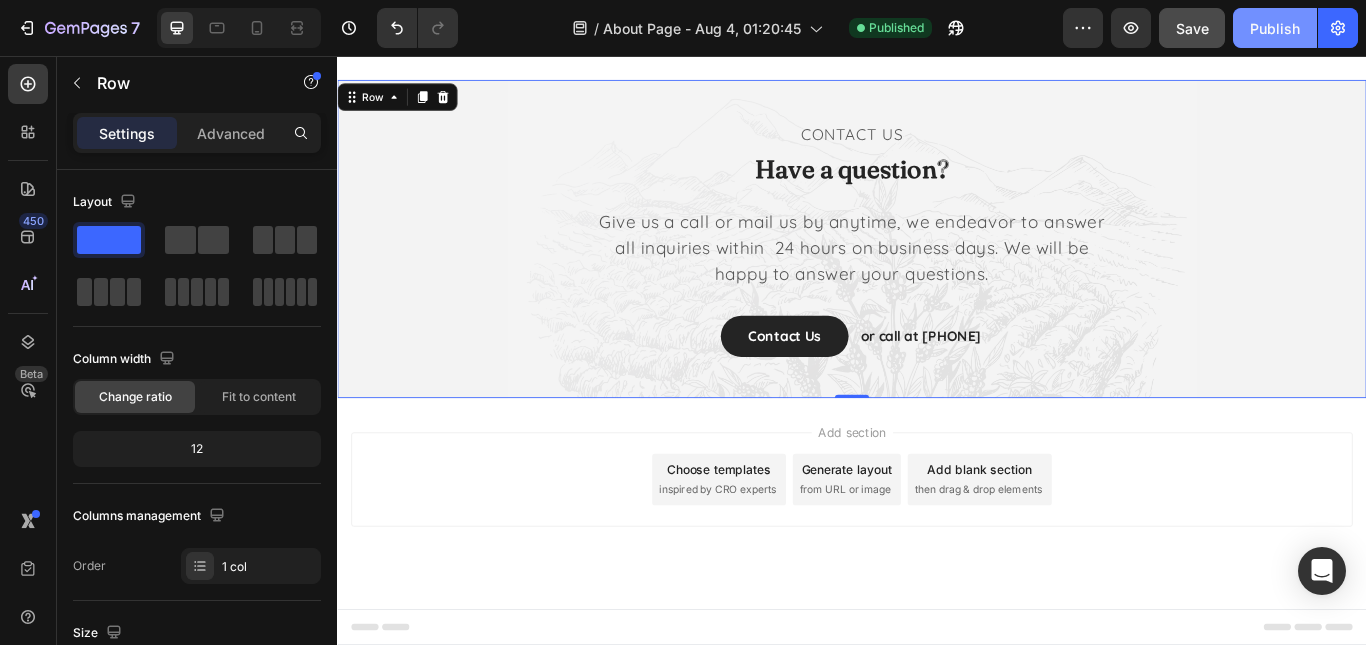 click on "Publish" at bounding box center (1275, 28) 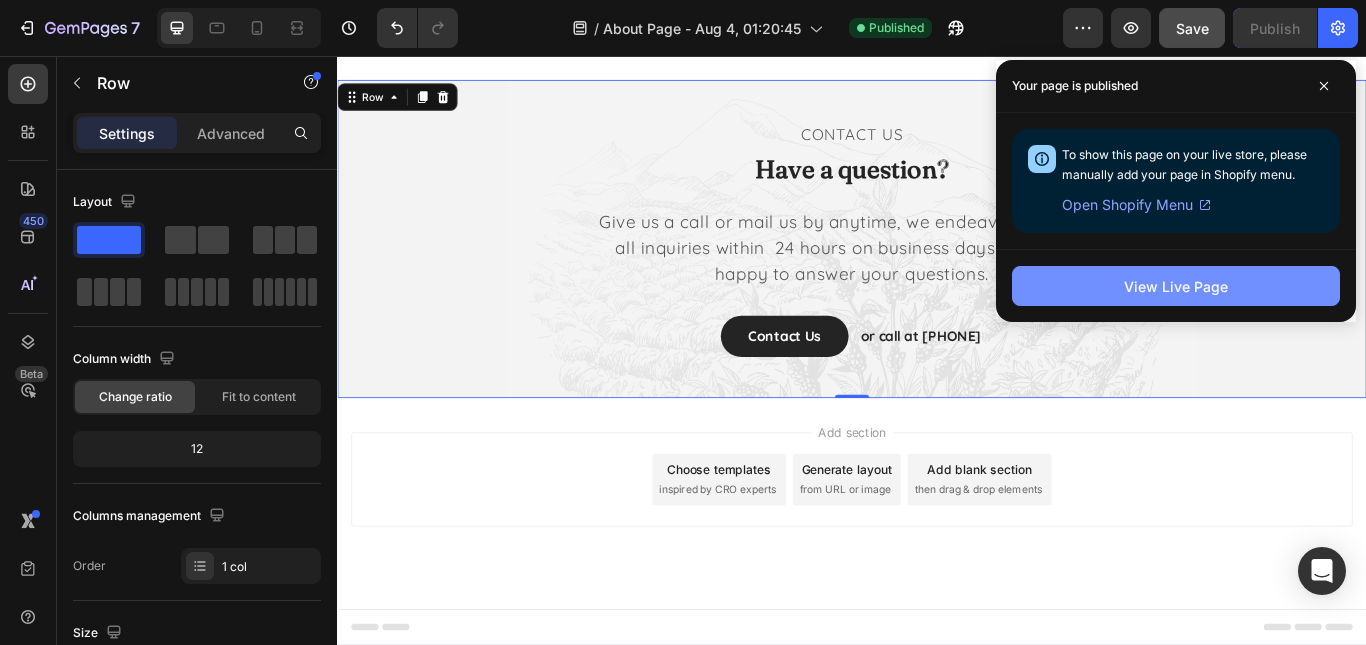 click on "View Live Page" at bounding box center [1176, 286] 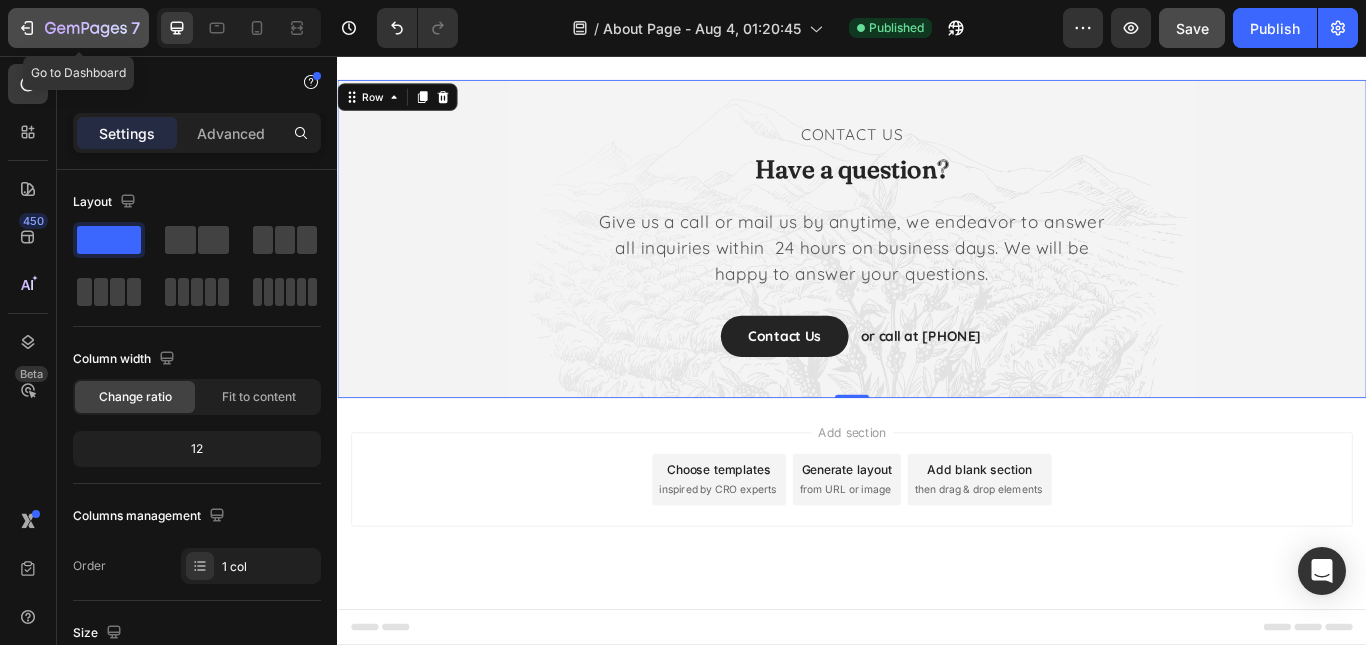 click 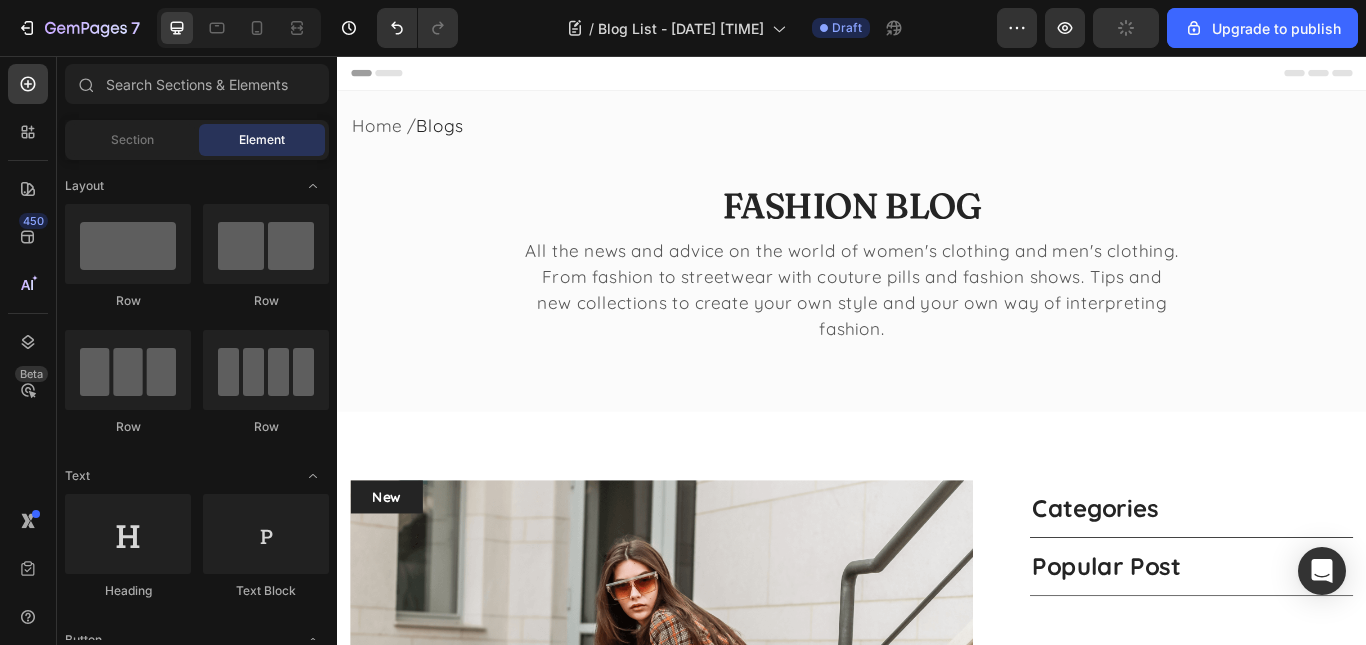 scroll, scrollTop: 0, scrollLeft: 0, axis: both 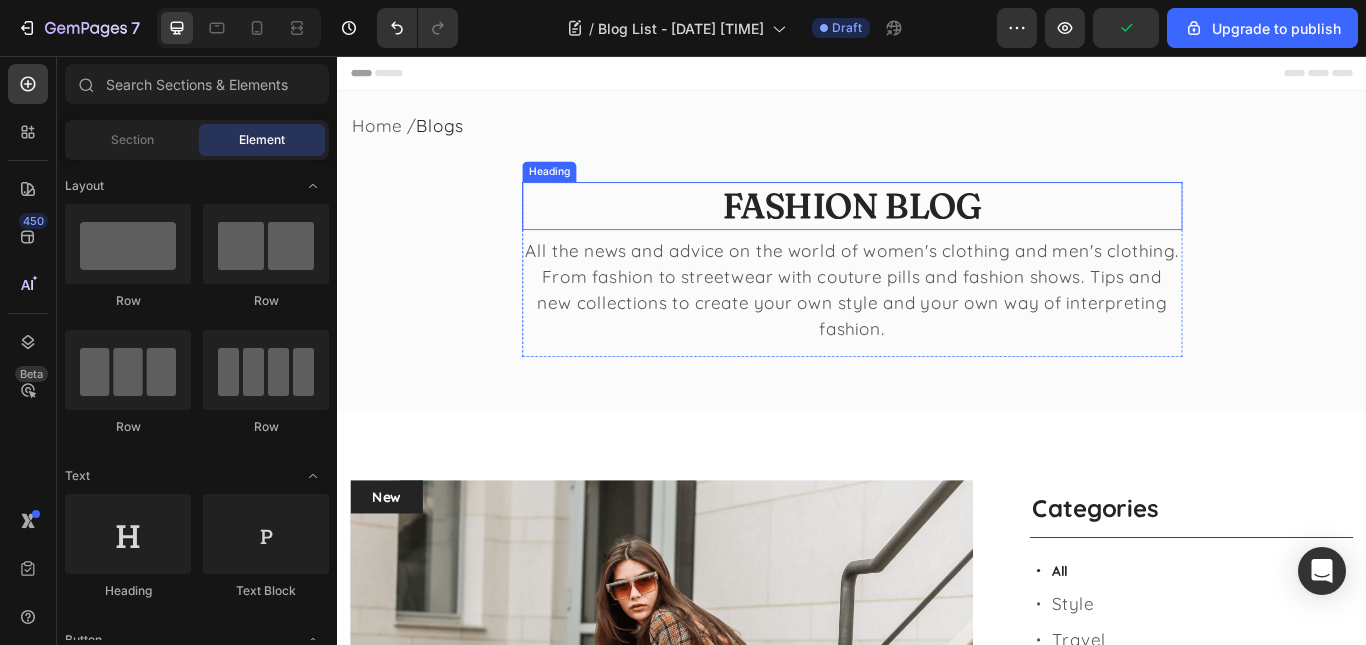 click on "FASHION BLOG" at bounding box center [937, 231] 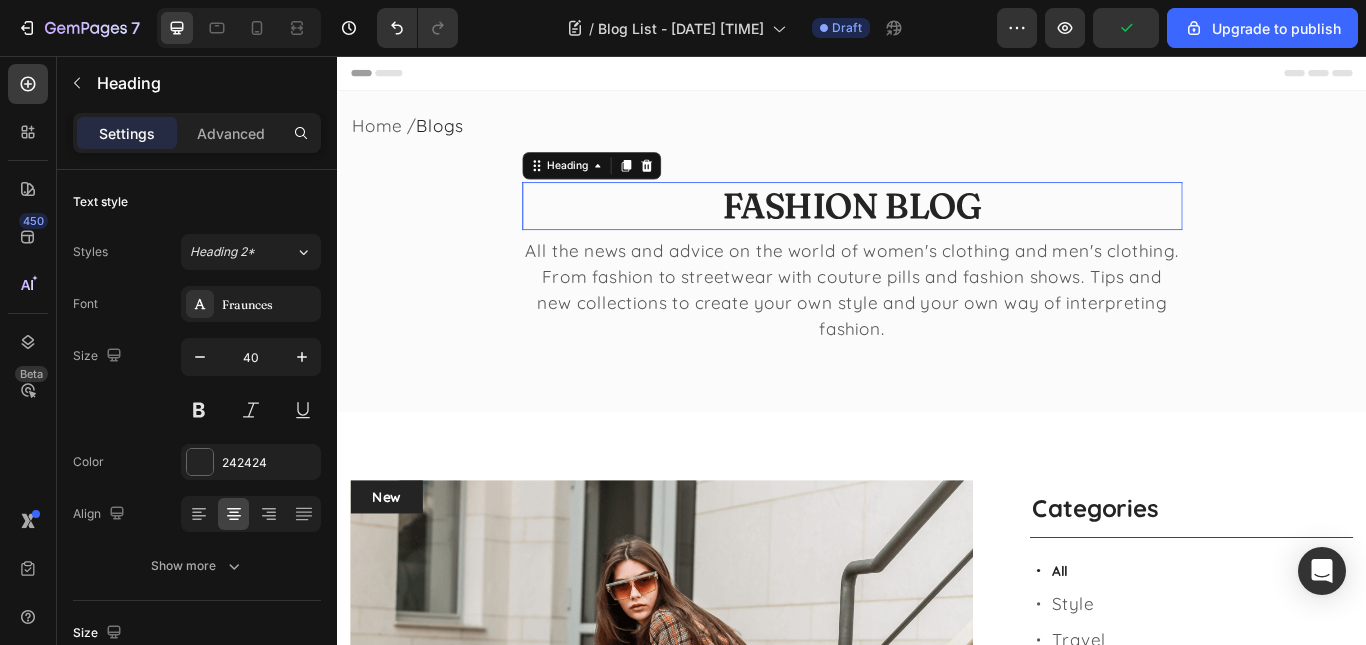 click on "FASHION BLOG" at bounding box center [937, 231] 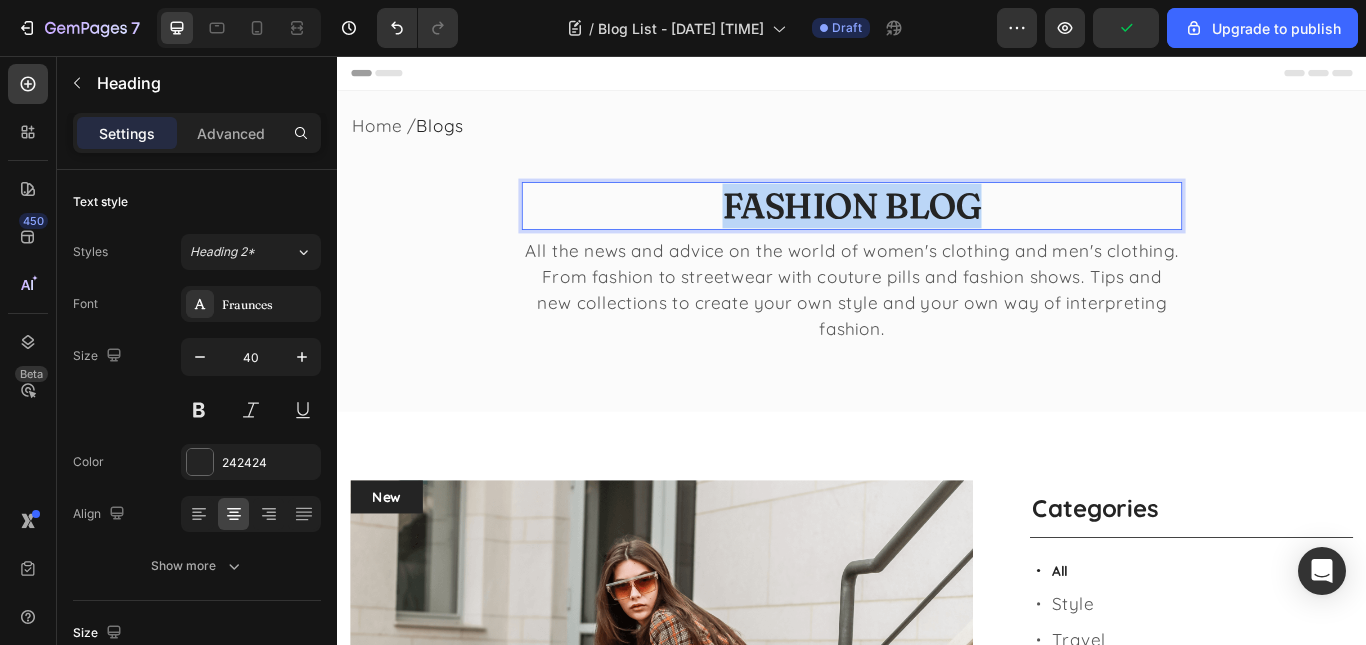 click on "FASHION BLOG" at bounding box center [937, 231] 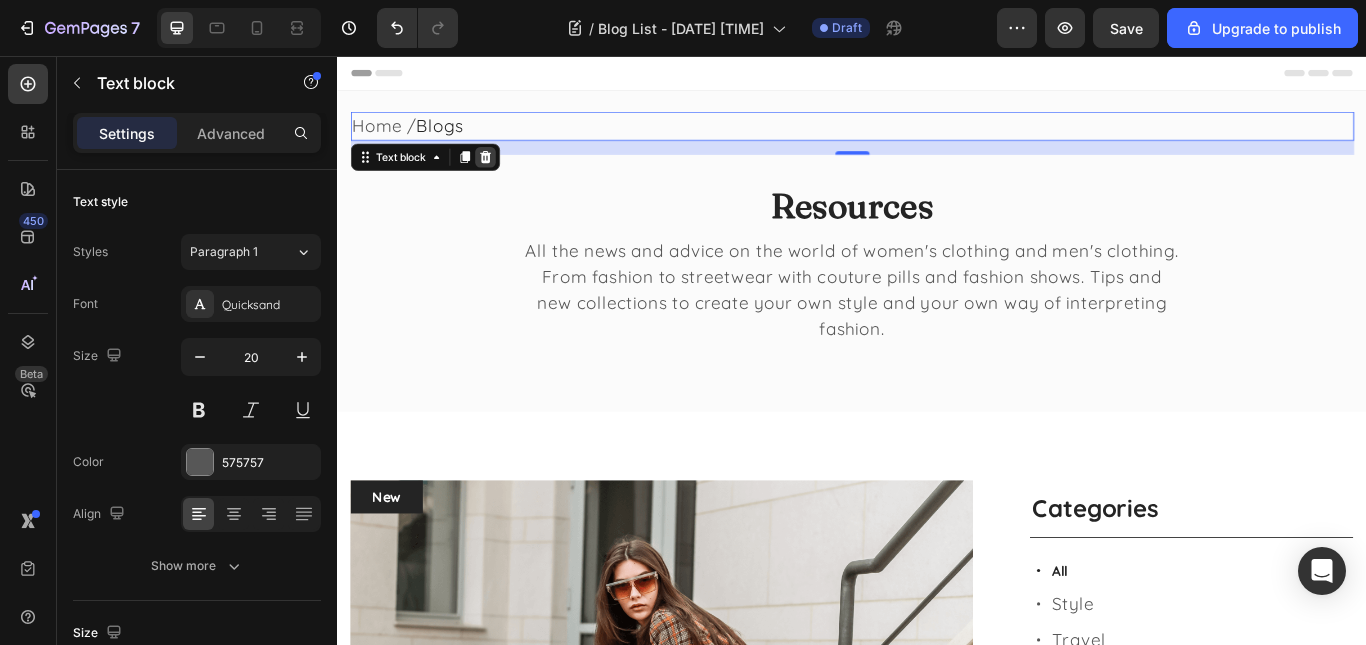 click 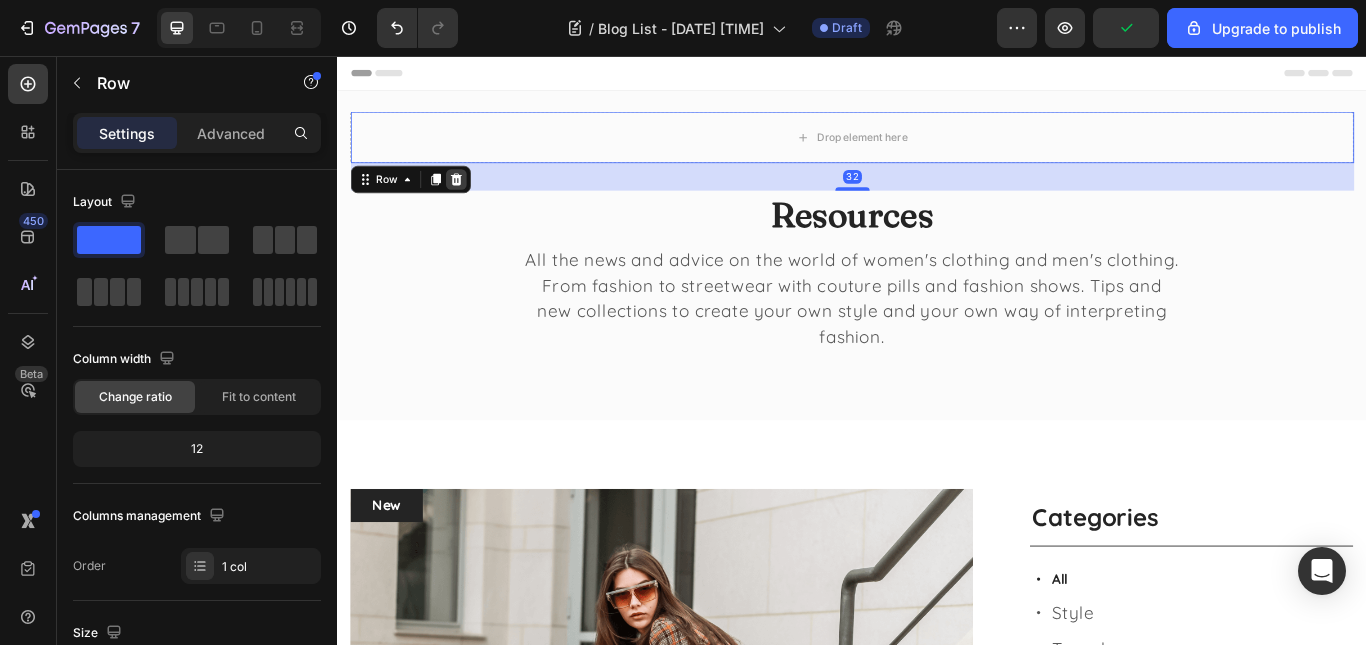 click 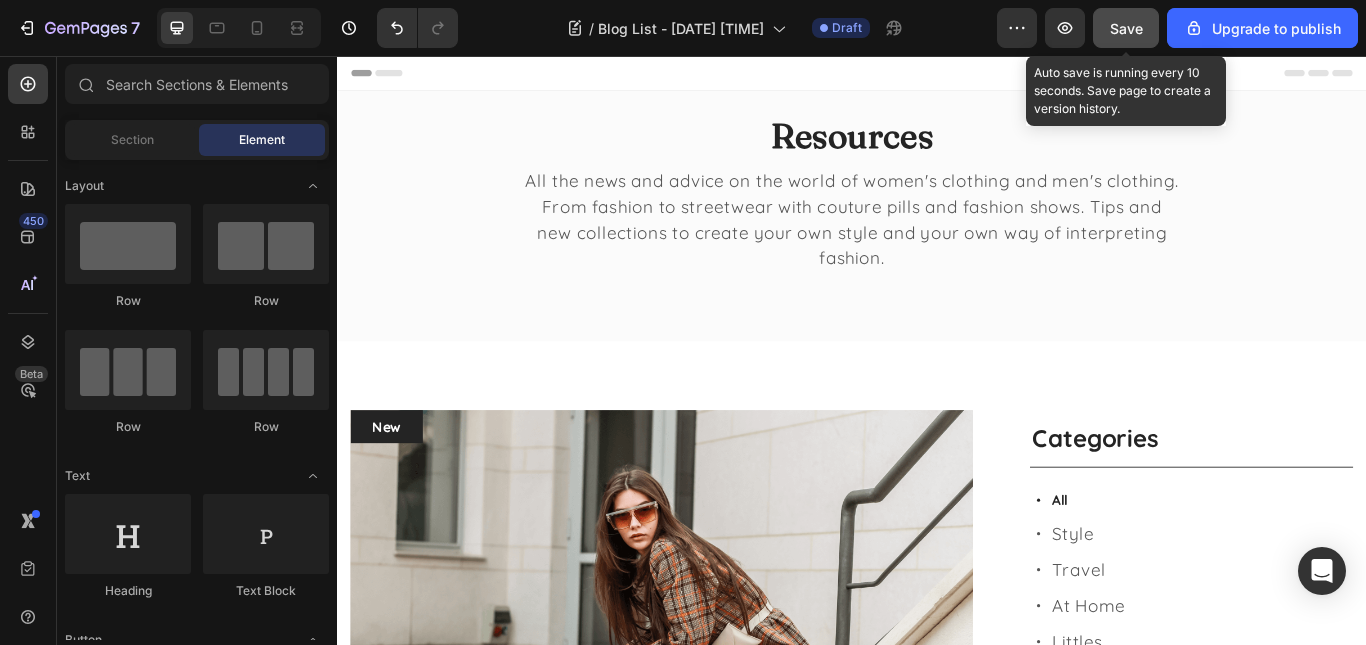 click on "Save" at bounding box center (1126, 28) 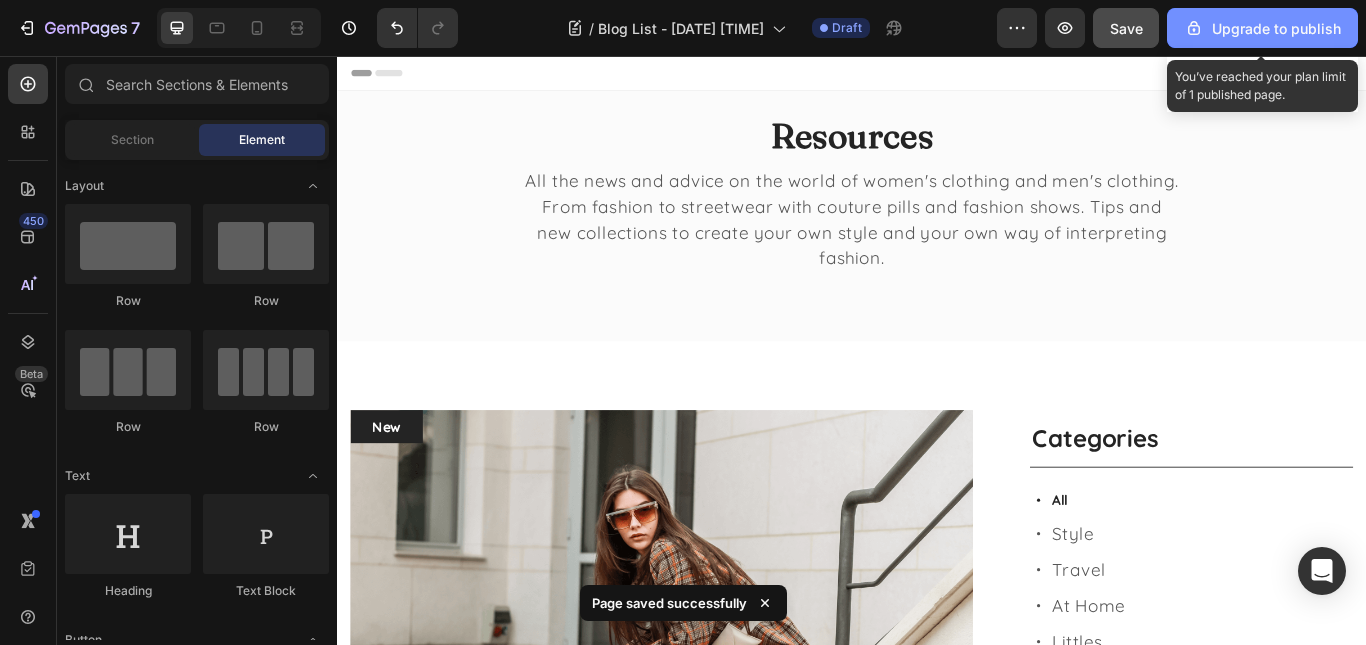 click on "Upgrade to publish" at bounding box center (1262, 28) 